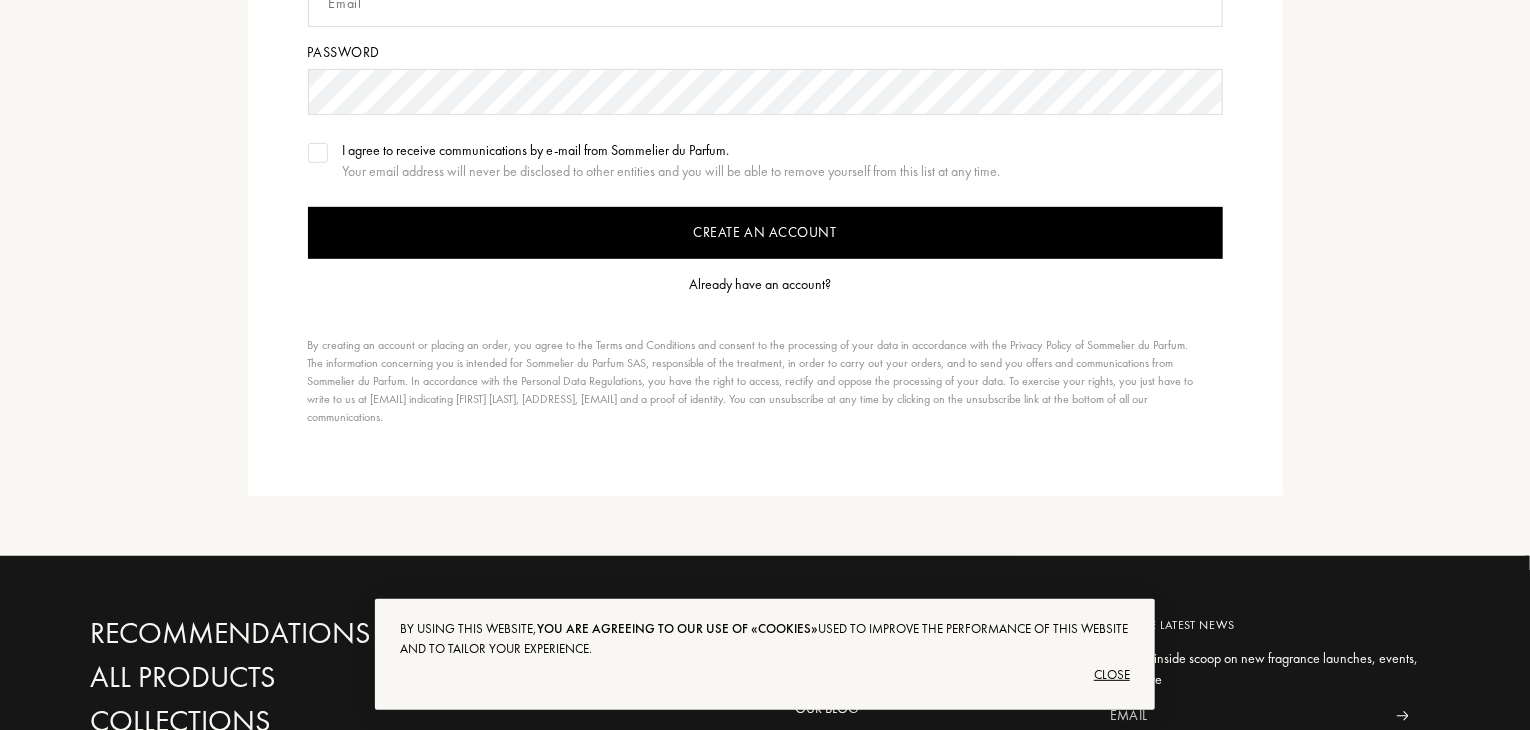 scroll, scrollTop: 462, scrollLeft: 0, axis: vertical 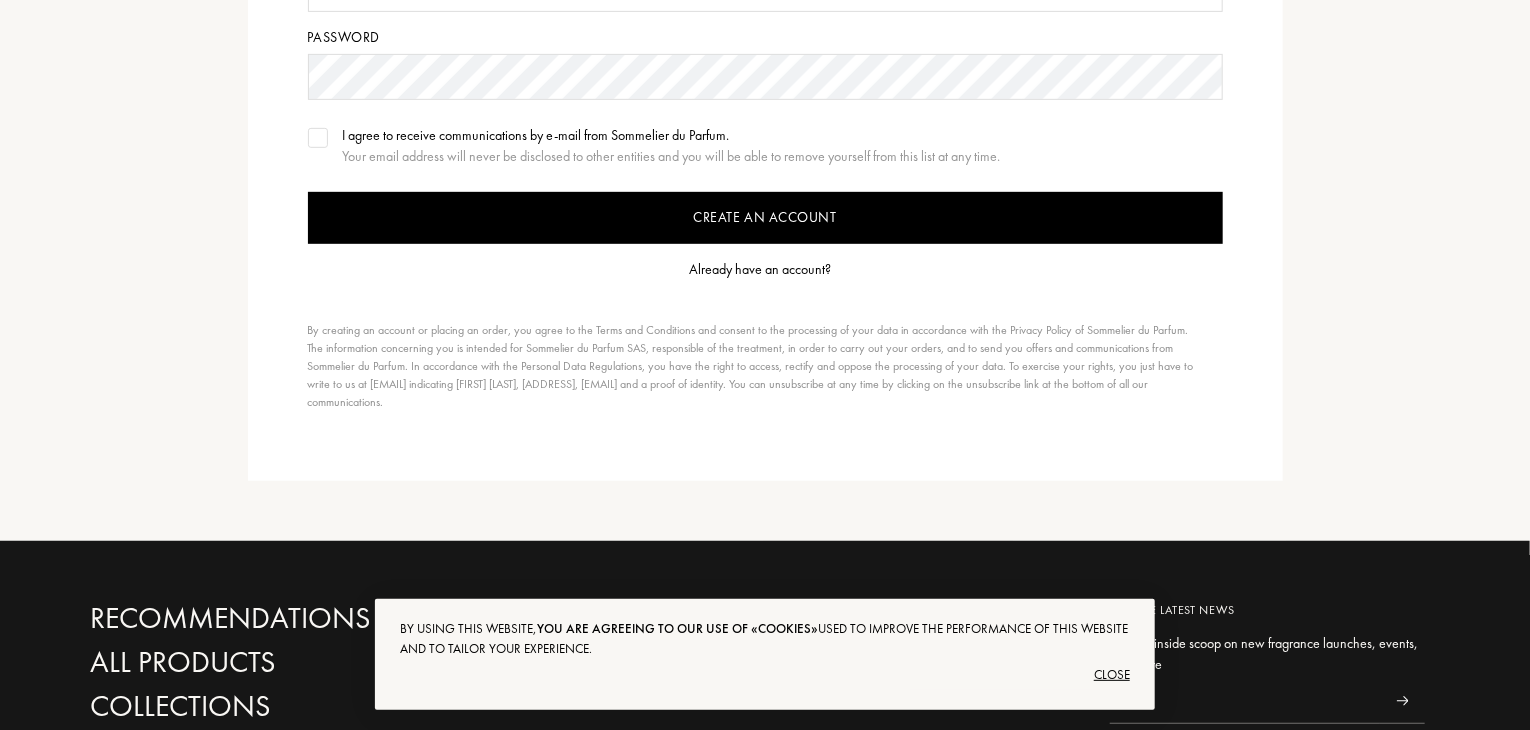 click on "Already have an account?" at bounding box center (760, 269) 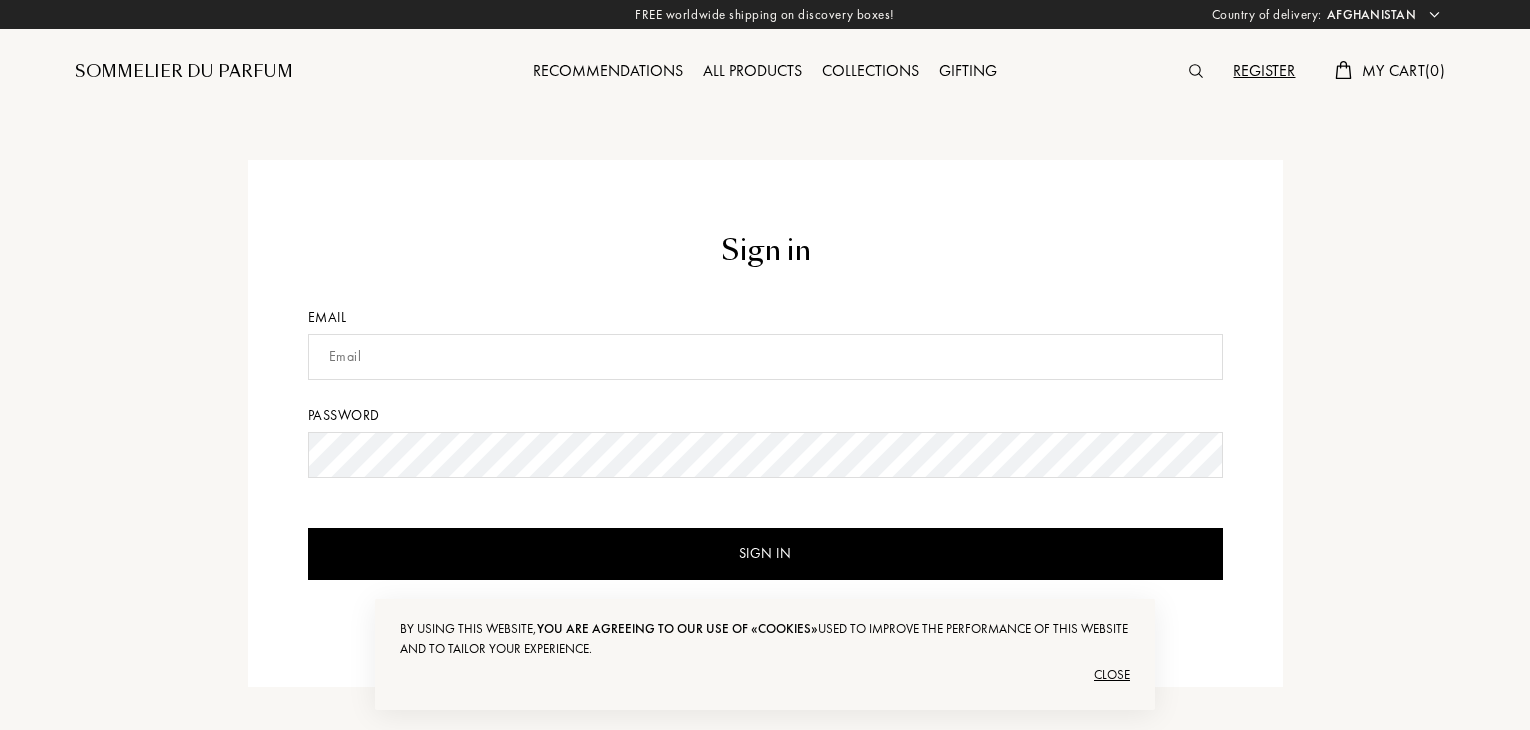 scroll, scrollTop: 0, scrollLeft: 0, axis: both 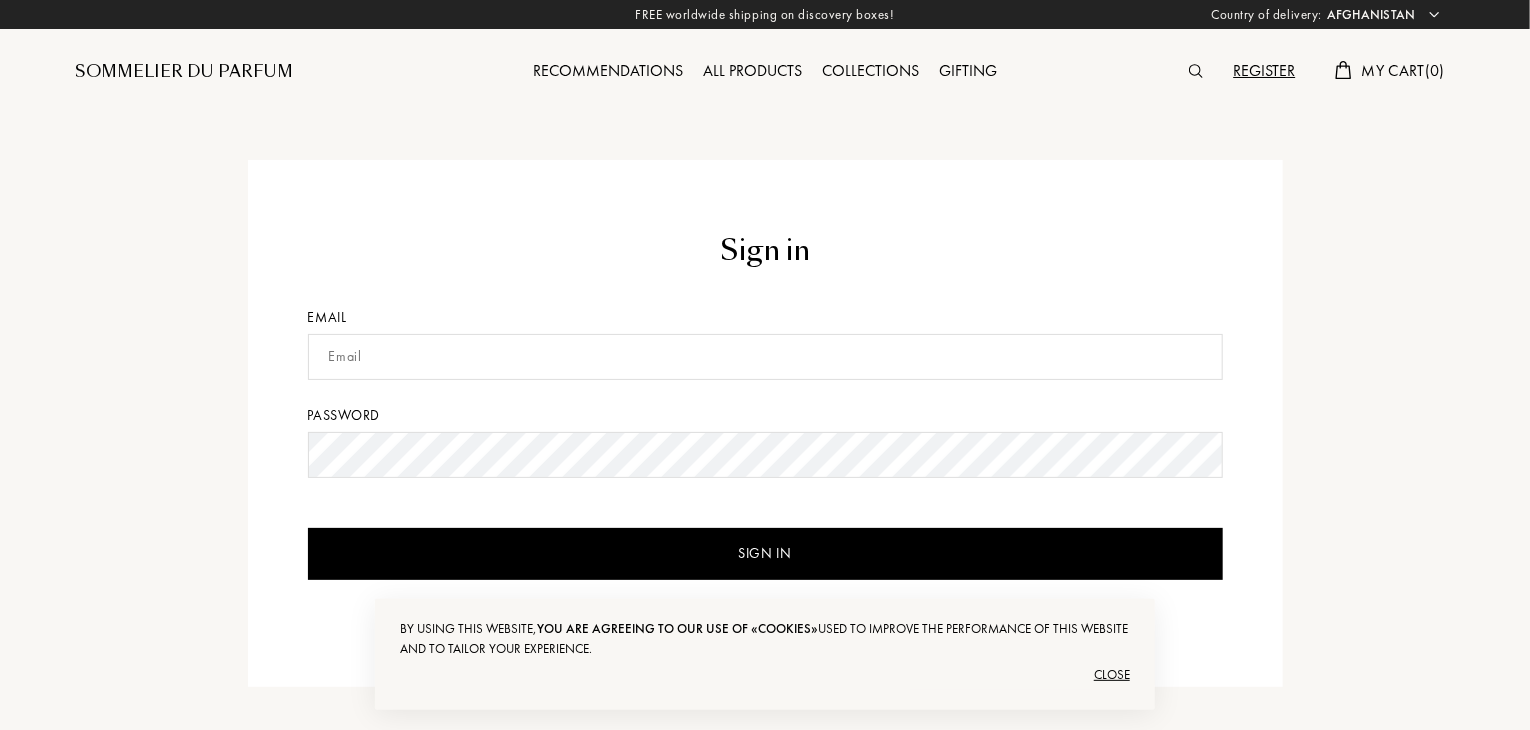 click at bounding box center [765, 357] 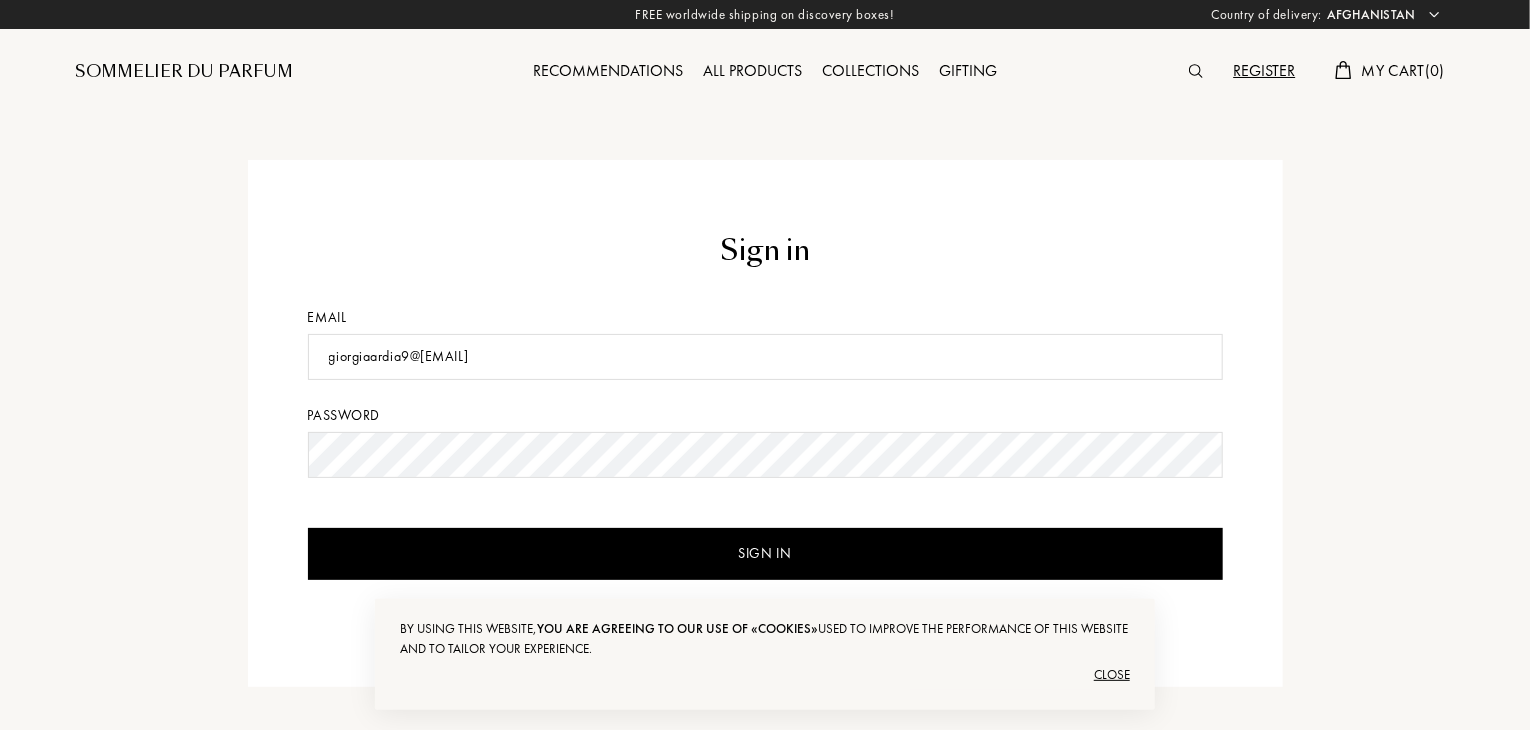 click on "Sign in" at bounding box center (765, 554) 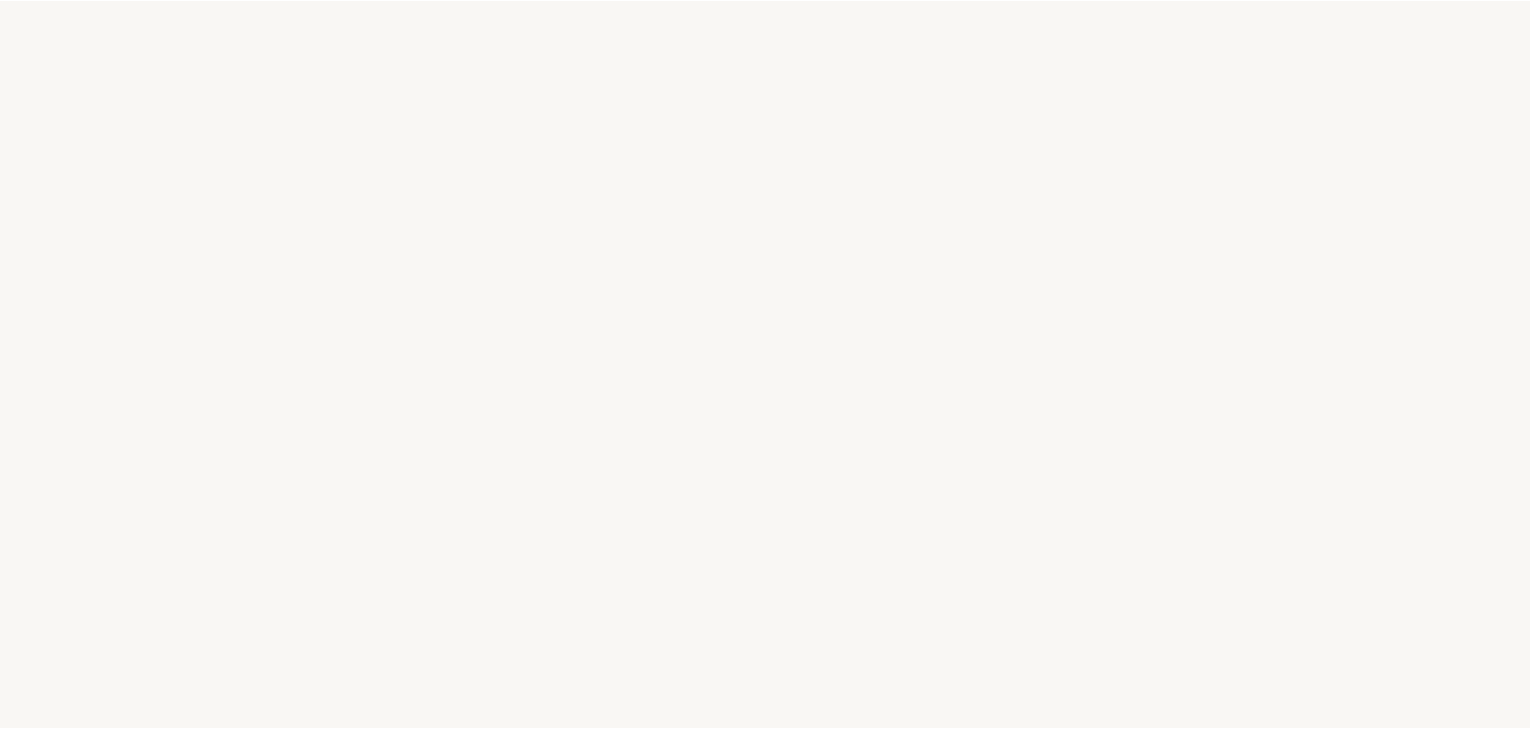 scroll, scrollTop: 0, scrollLeft: 0, axis: both 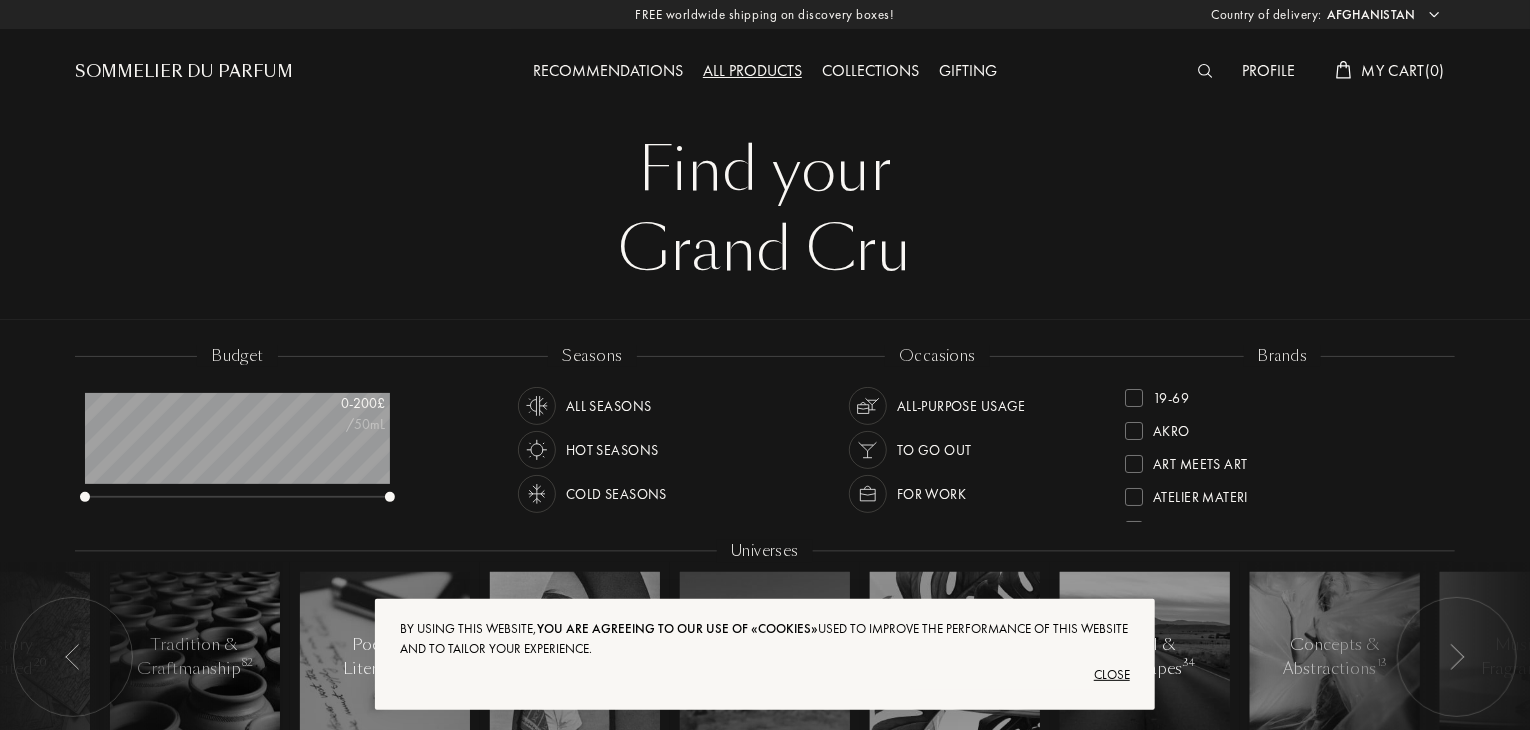 click on "Profile" at bounding box center (1269, 72) 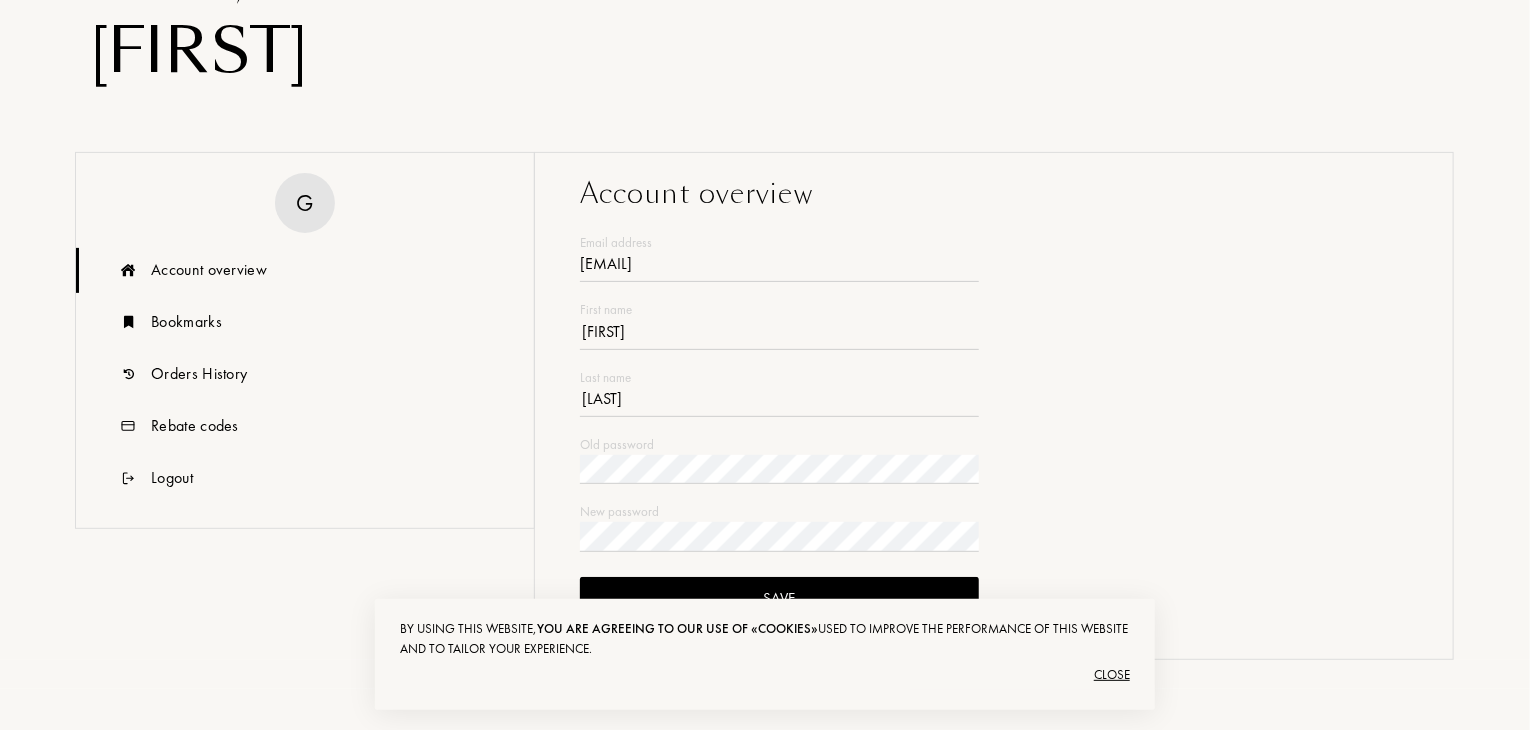 scroll, scrollTop: 200, scrollLeft: 0, axis: vertical 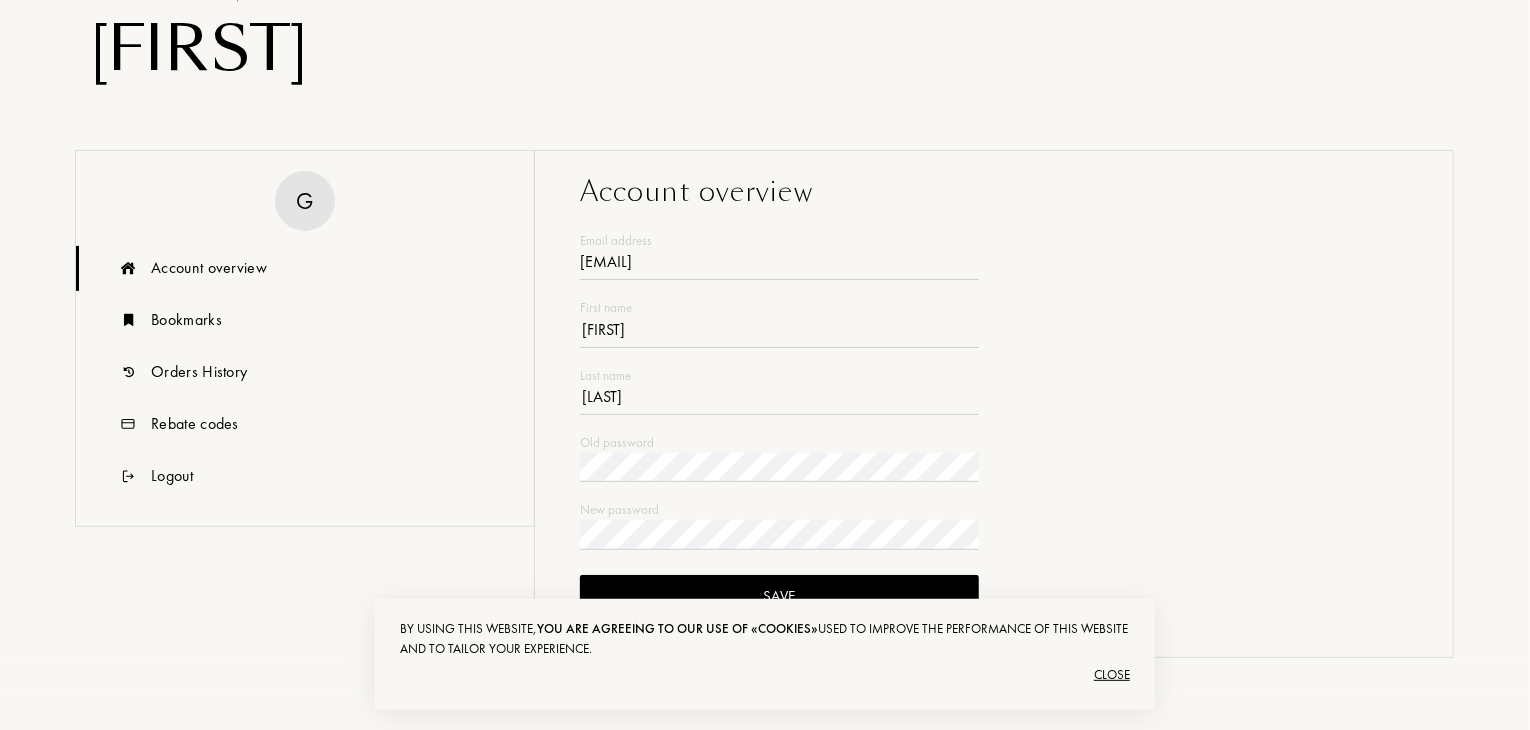 click on "G" at bounding box center (305, 201) 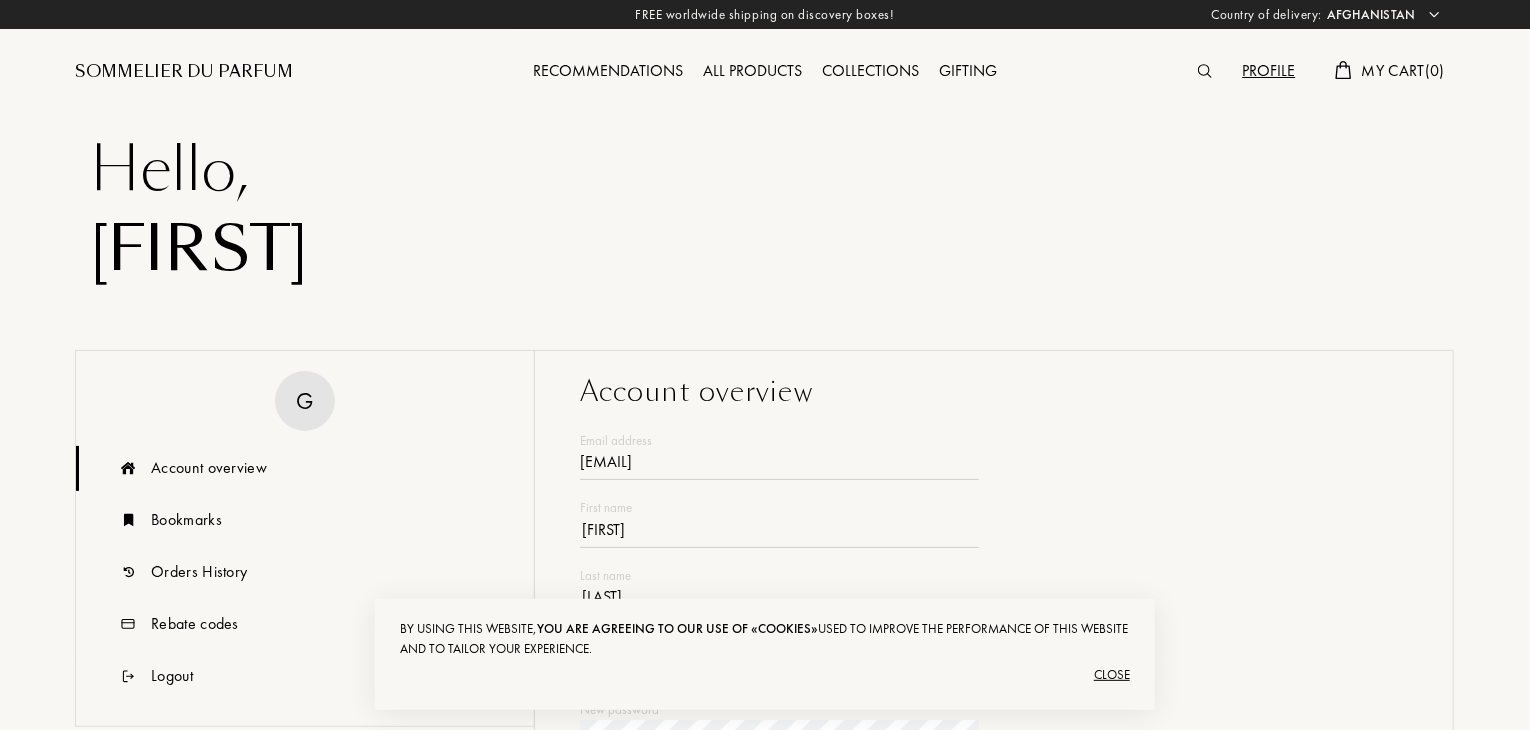 click on "Sommelier du Parfum" at bounding box center [184, 72] 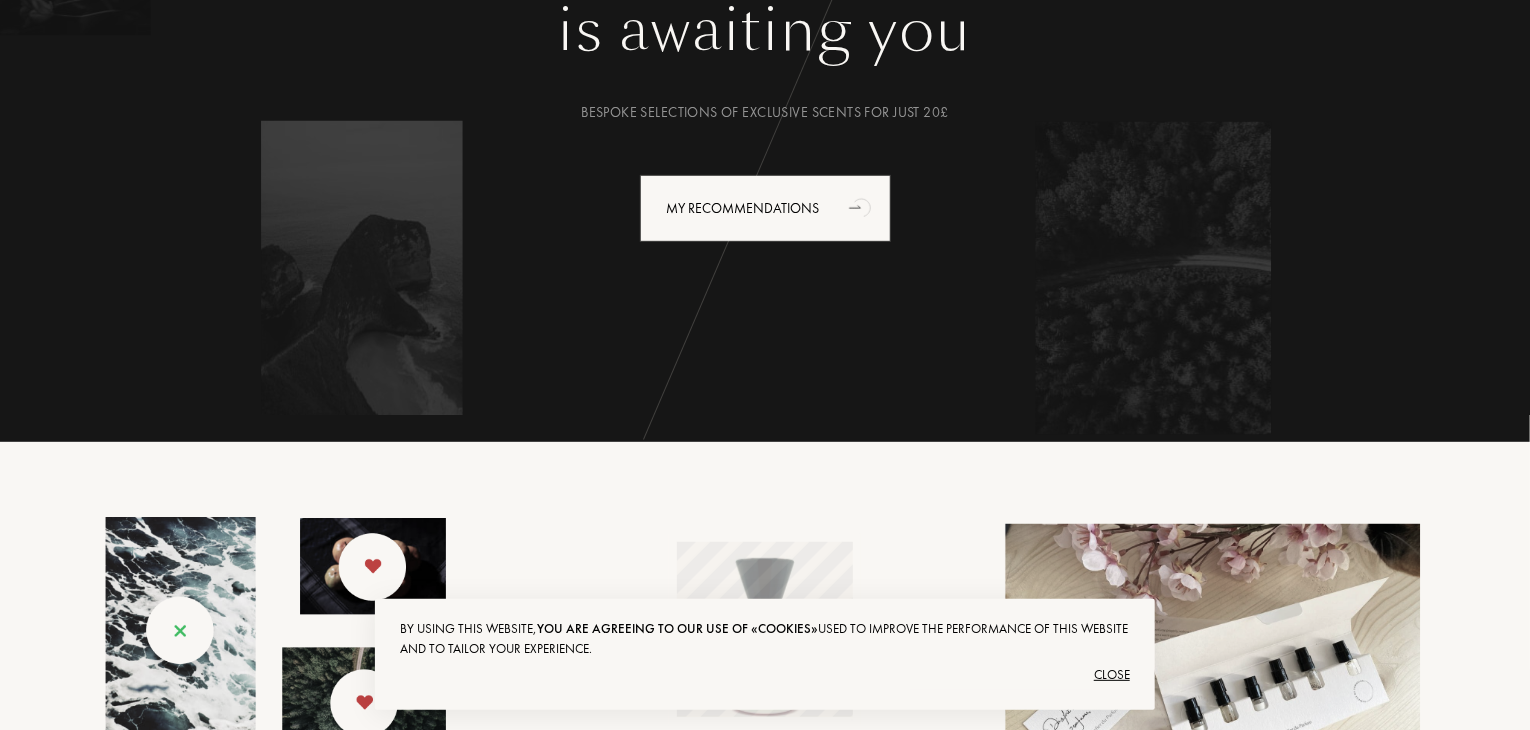 scroll, scrollTop: 0, scrollLeft: 0, axis: both 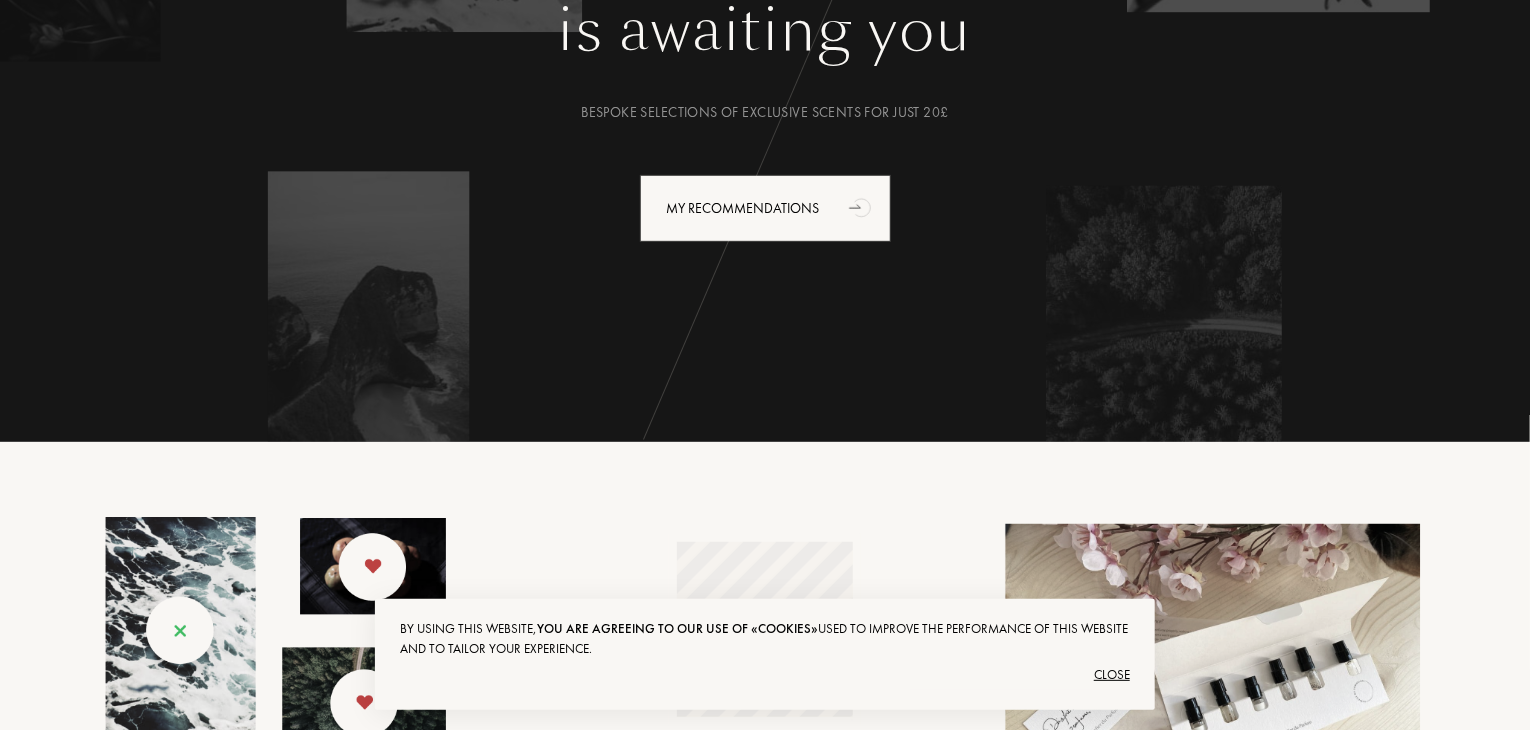 click on "Close" at bounding box center [765, 675] 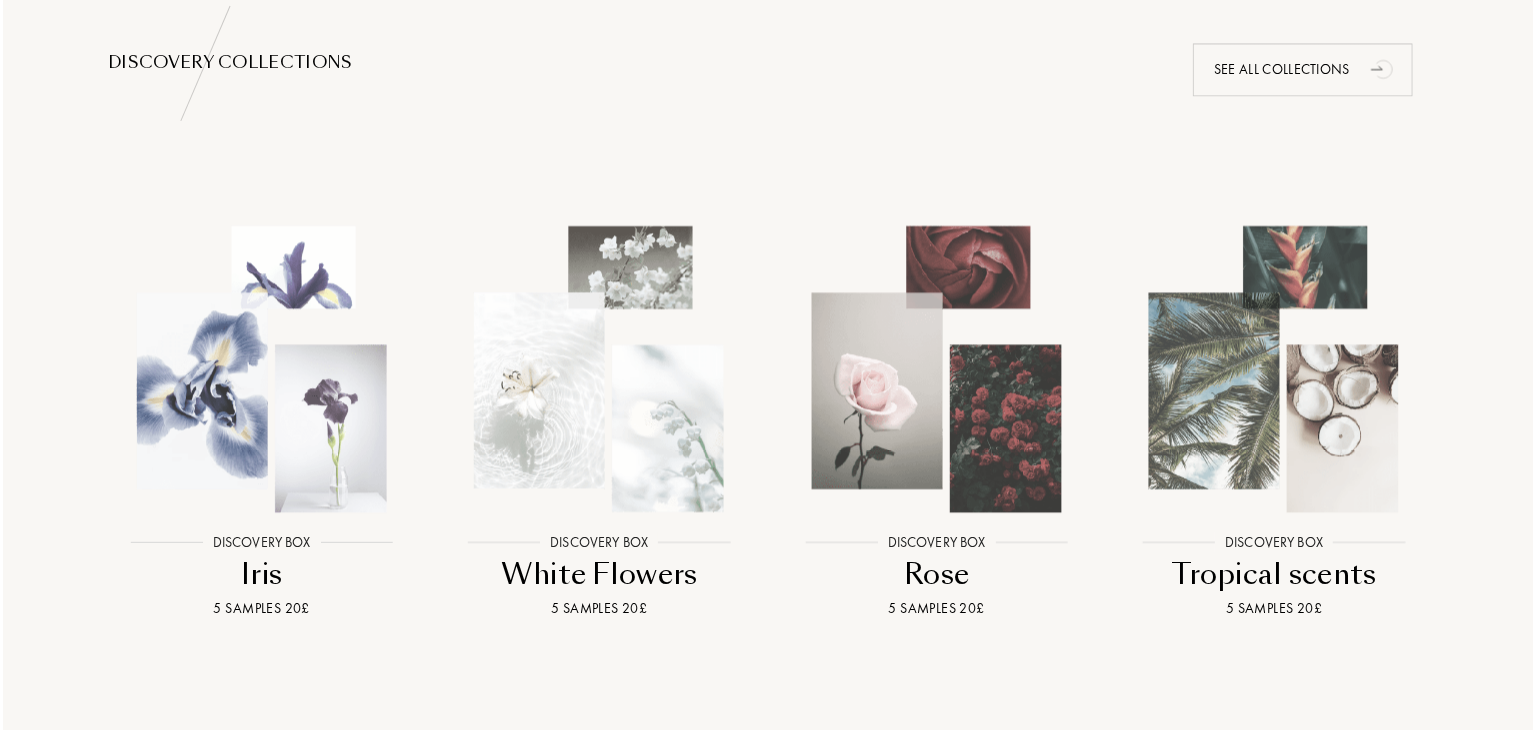scroll, scrollTop: 2126, scrollLeft: 0, axis: vertical 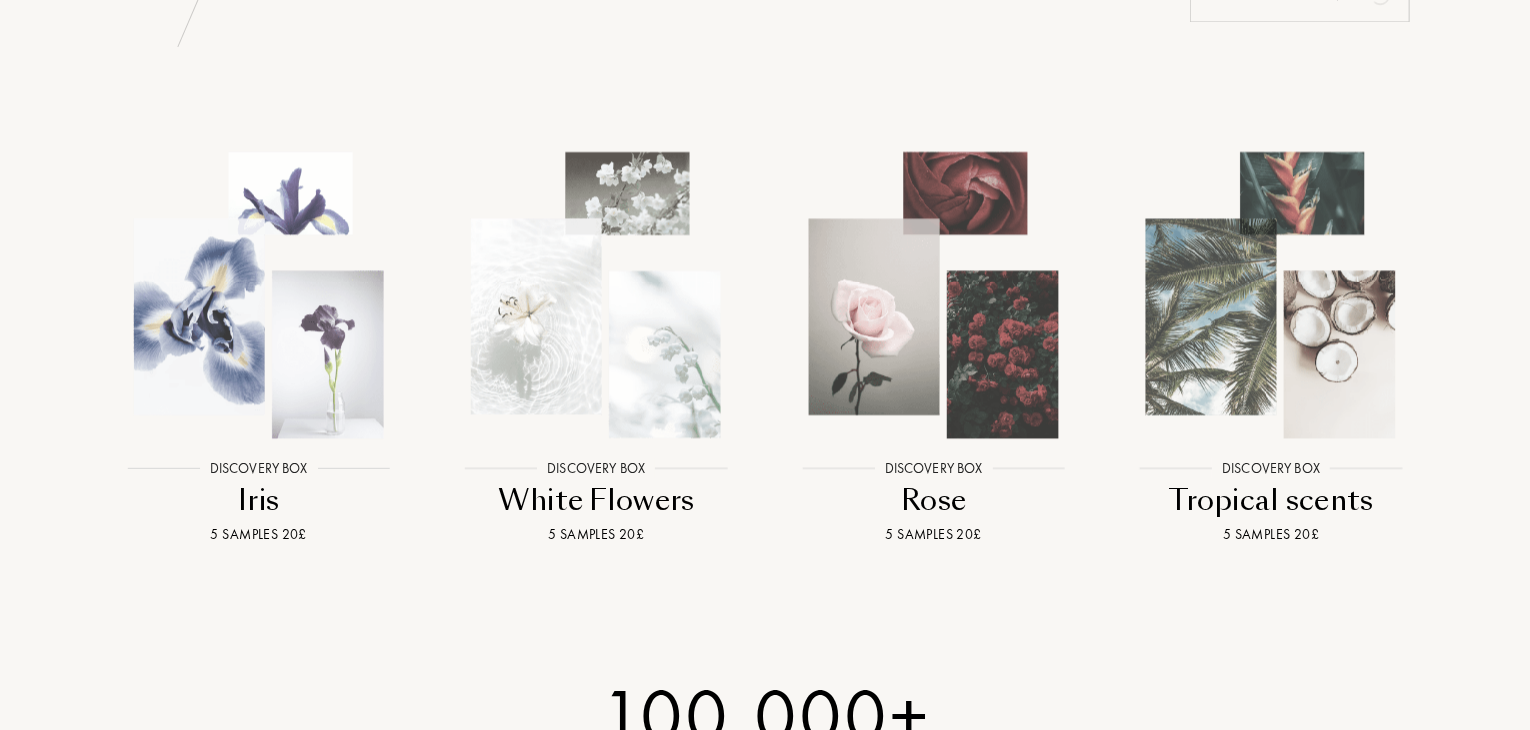 click at bounding box center (596, 295) 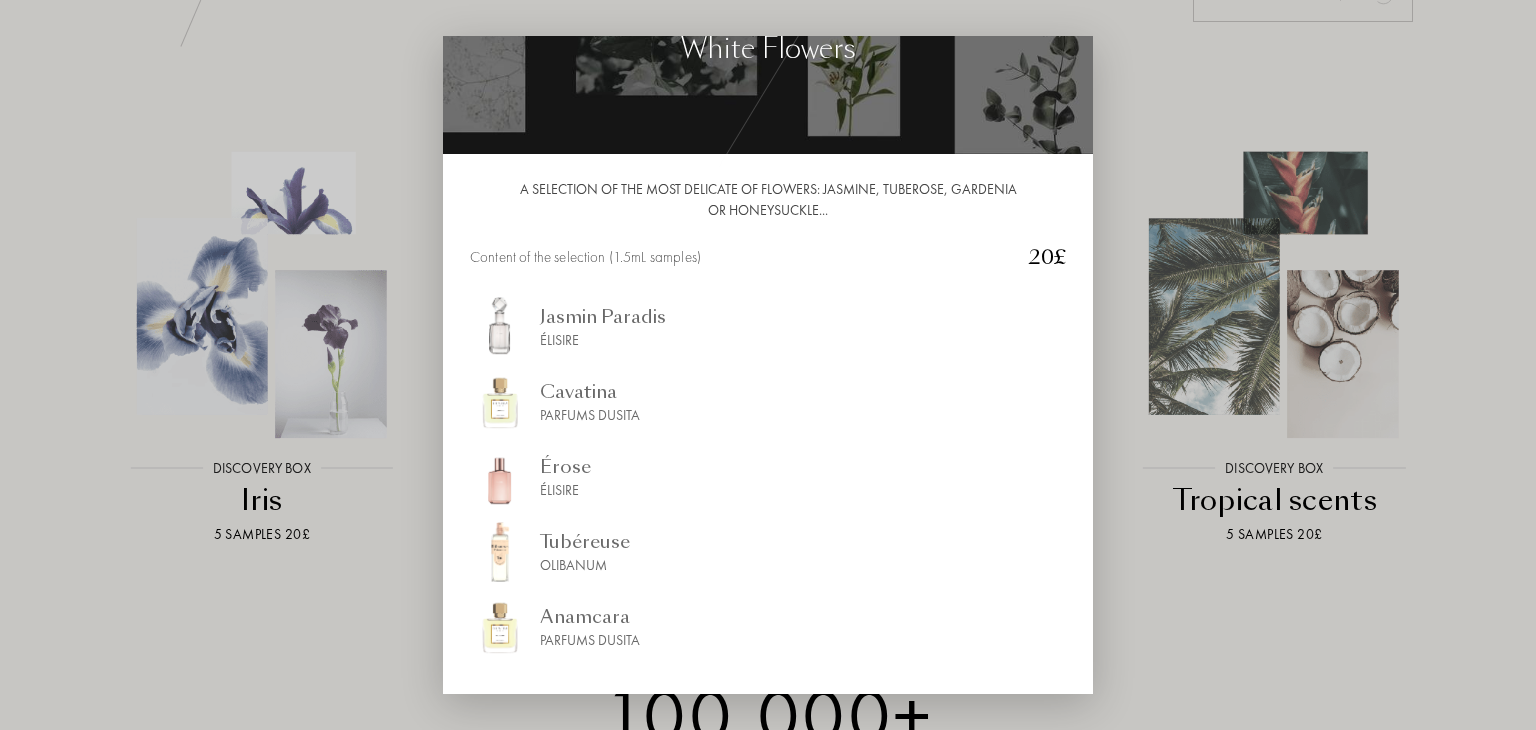 scroll, scrollTop: 0, scrollLeft: 0, axis: both 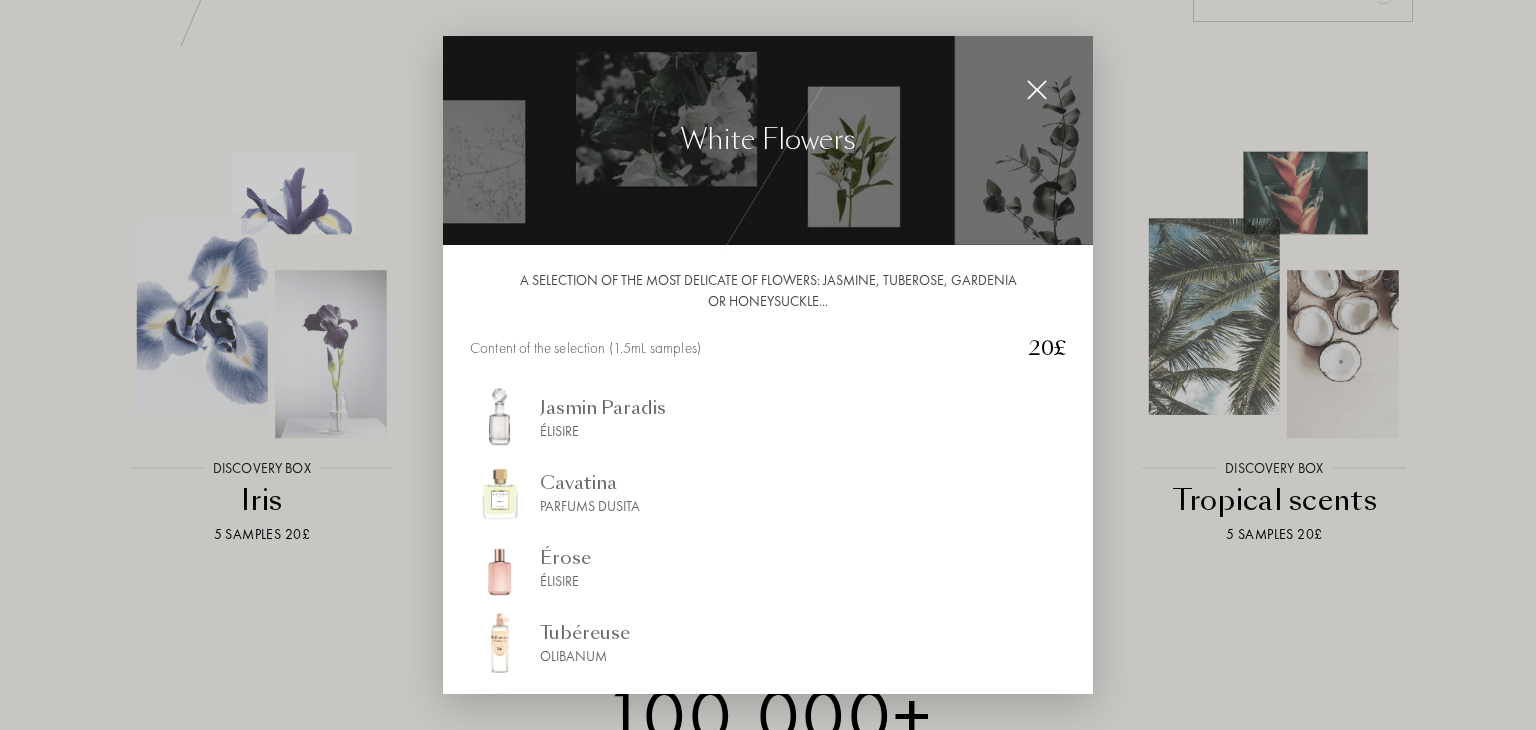 click at bounding box center [1037, 90] 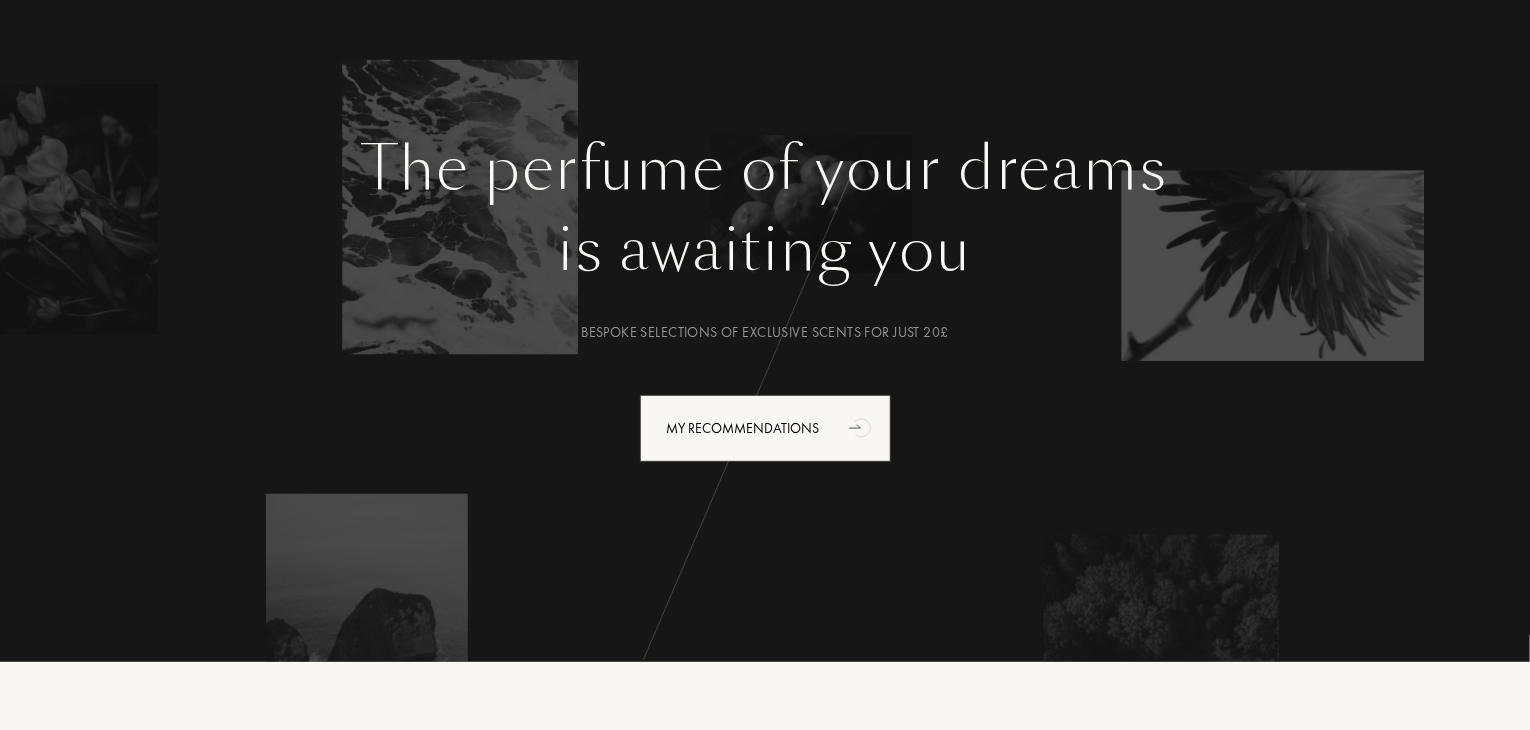 scroll, scrollTop: 0, scrollLeft: 0, axis: both 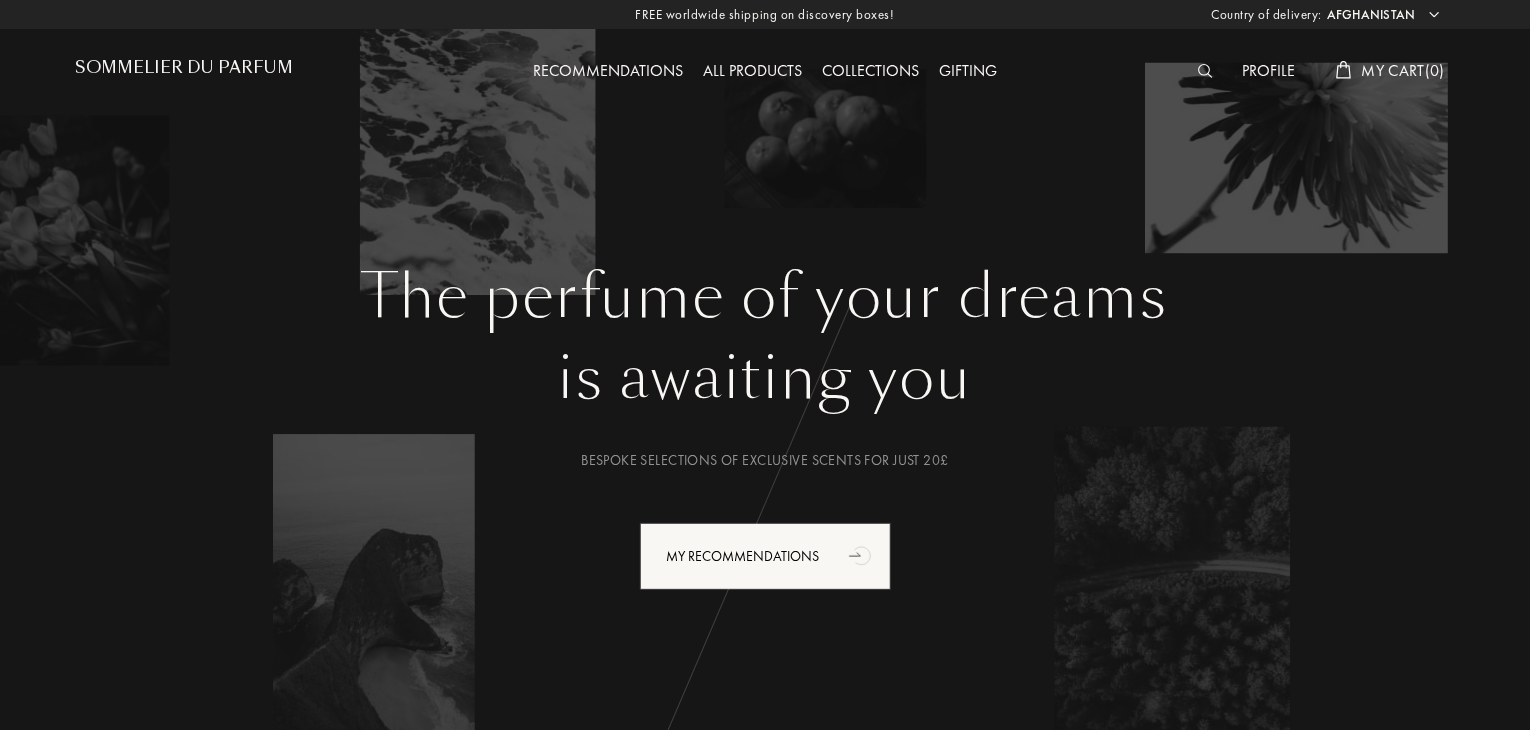 click on "Afghanistan Albania Algeria Andorra Angola Anguilla Antartica Antigua and Barbuda Argentina Armenia Aruba Australia Austria Azerbaijan Bahrain Bangladesh Barbados Belarus Belgium Belize Benin Bermuda Bhutan Bolivia Bonaire Bosnia and Herzegovina Botswana Brazil British Virgin Islands Brunei Bulgaria Burkina Faso Burundi Cambodia Cameroon Canada Cape Verde Cayman Islands Central African Republic Chad Chile China Clipperton Island Colombia Comoros Costa Rica Côte d'Ivoire Croatia Cuba Curaçao Cyprus Czech Republic Democratic Republic of the Congo Denmark Djibouti Dominica Dominican Republic East Timor Ecuador Egypt El Salvador Equatorial Guinea Eritrea Estonia Ethiopia Falkland Islands Federated States of Micronesia Fiji Finland France French Guinea Gabon Gambia Georgia Germany Ghana Greece Greenland Grenada Guadeloupe Guatemala Guinea Guinea-Bissau Guyana Haiti Honduras Hong Kong Hungary Iceland India Indonesia Iran Iraq Israel Italy Jamaica Japan Jordan Kazakhstan Kenya Kiribati Kuwait Kyrgyzstan Laos Libya" at bounding box center [1382, 15] 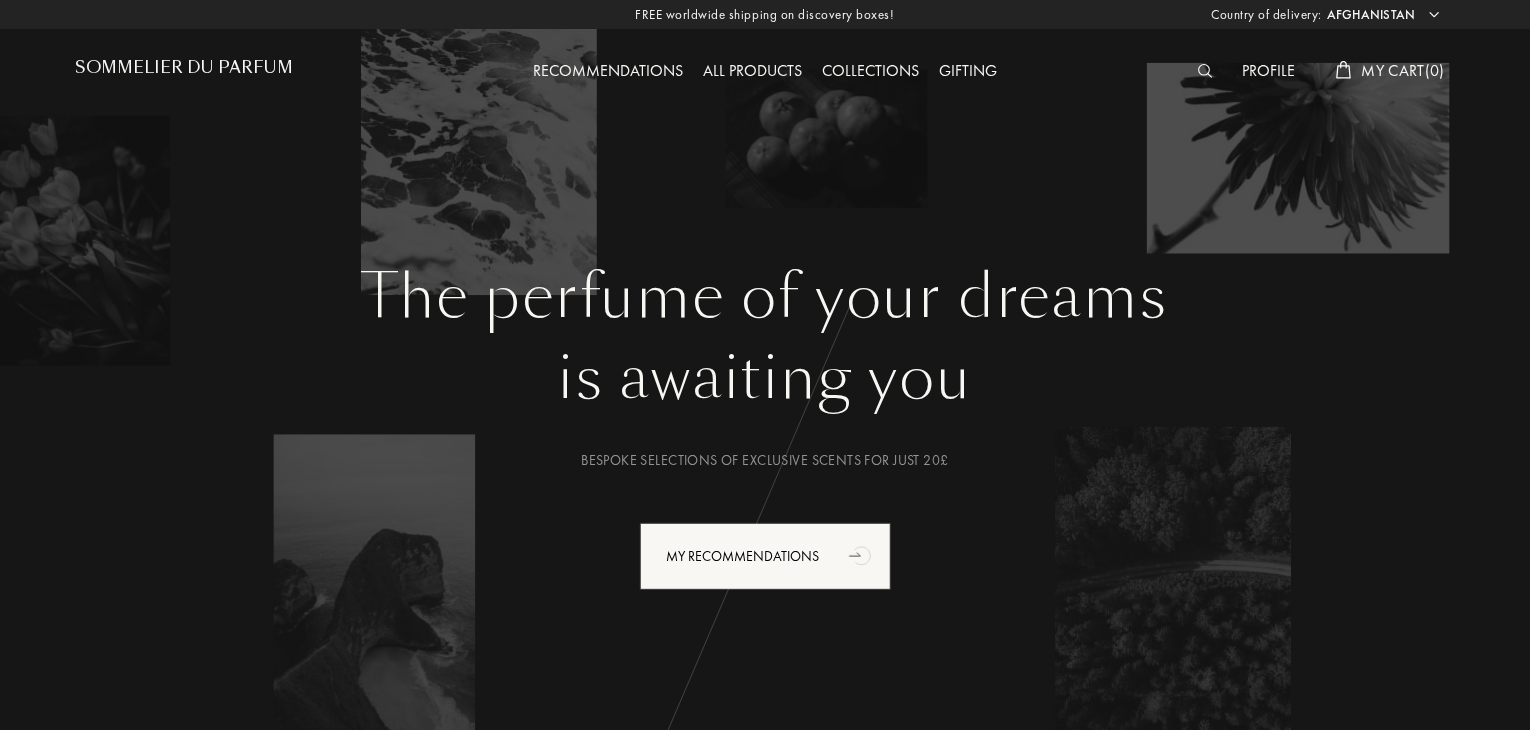 select on "IT" 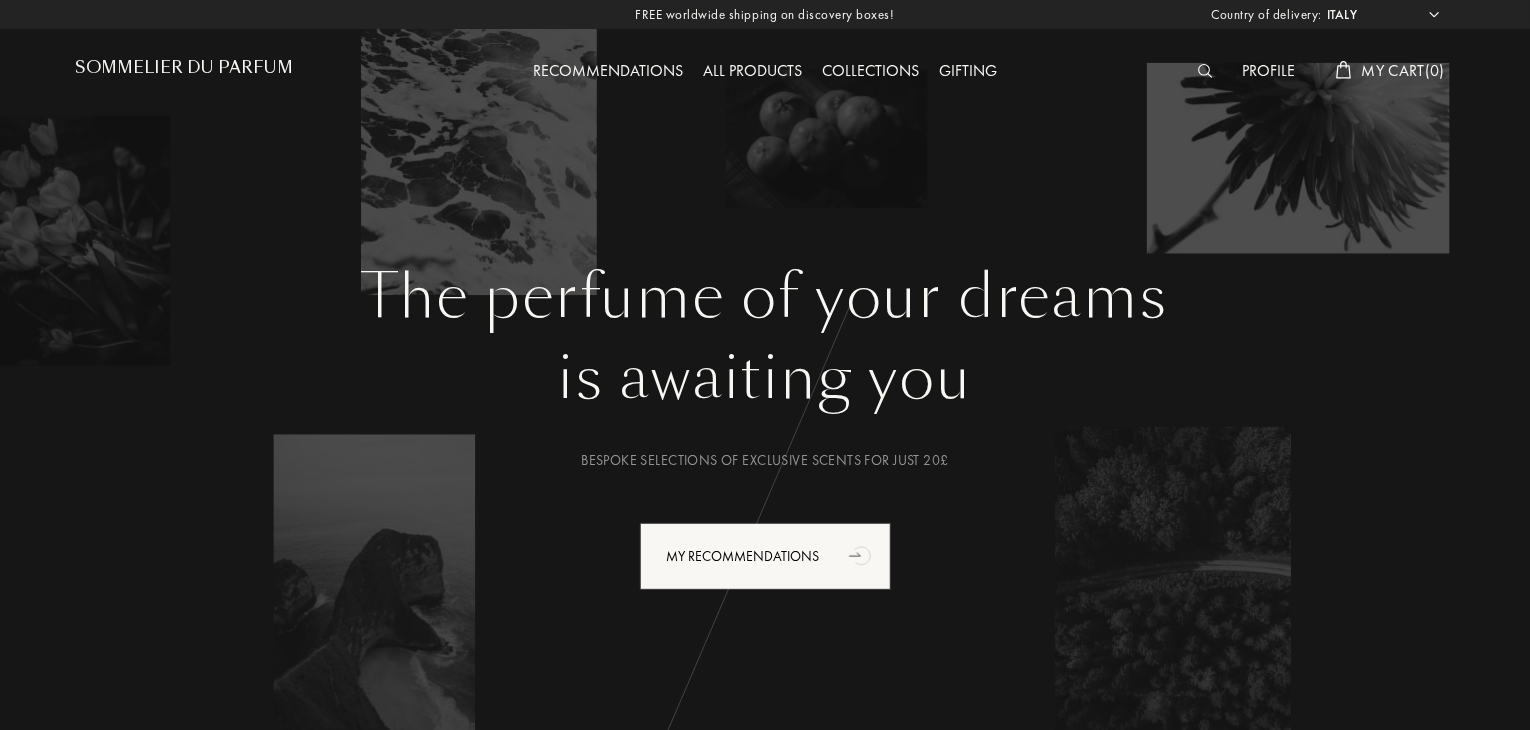 click on "Afghanistan Albania Algeria Andorra Angola Anguilla Antartica Antigua and Barbuda Argentina Armenia Aruba Australia Austria Azerbaijan Bahrain Bangladesh Barbados Belarus Belgium Belize Benin Bermuda Bhutan Bolivia Bonaire Bosnia and Herzegovina Botswana Brazil British Virgin Islands Brunei Bulgaria Burkina Faso Burundi Cambodia Cameroon Canada Cape Verde Cayman Islands Central African Republic Chad Chile China Clipperton Island Colombia Comoros Costa Rica Côte d'Ivoire Croatia Cuba Curaçao Cyprus Czech Republic Democratic Republic of the Congo Denmark Djibouti Dominica Dominican Republic East Timor Ecuador Egypt El Salvador Equatorial Guinea Eritrea Estonia Ethiopia Falkland Islands Federated States of Micronesia Fiji Finland France French Guinea Gabon Gambia Georgia Germany Ghana Greece Greenland Grenada Guadeloupe Guatemala Guinea Guinea-Bissau Guyana Haiti Honduras Hong Kong Hungary Iceland India Indonesia Iran Iraq Israel Italy Jamaica Japan Jordan Kazakhstan Kenya Kiribati Kuwait Kyrgyzstan Laos Libya" at bounding box center (1382, 15) 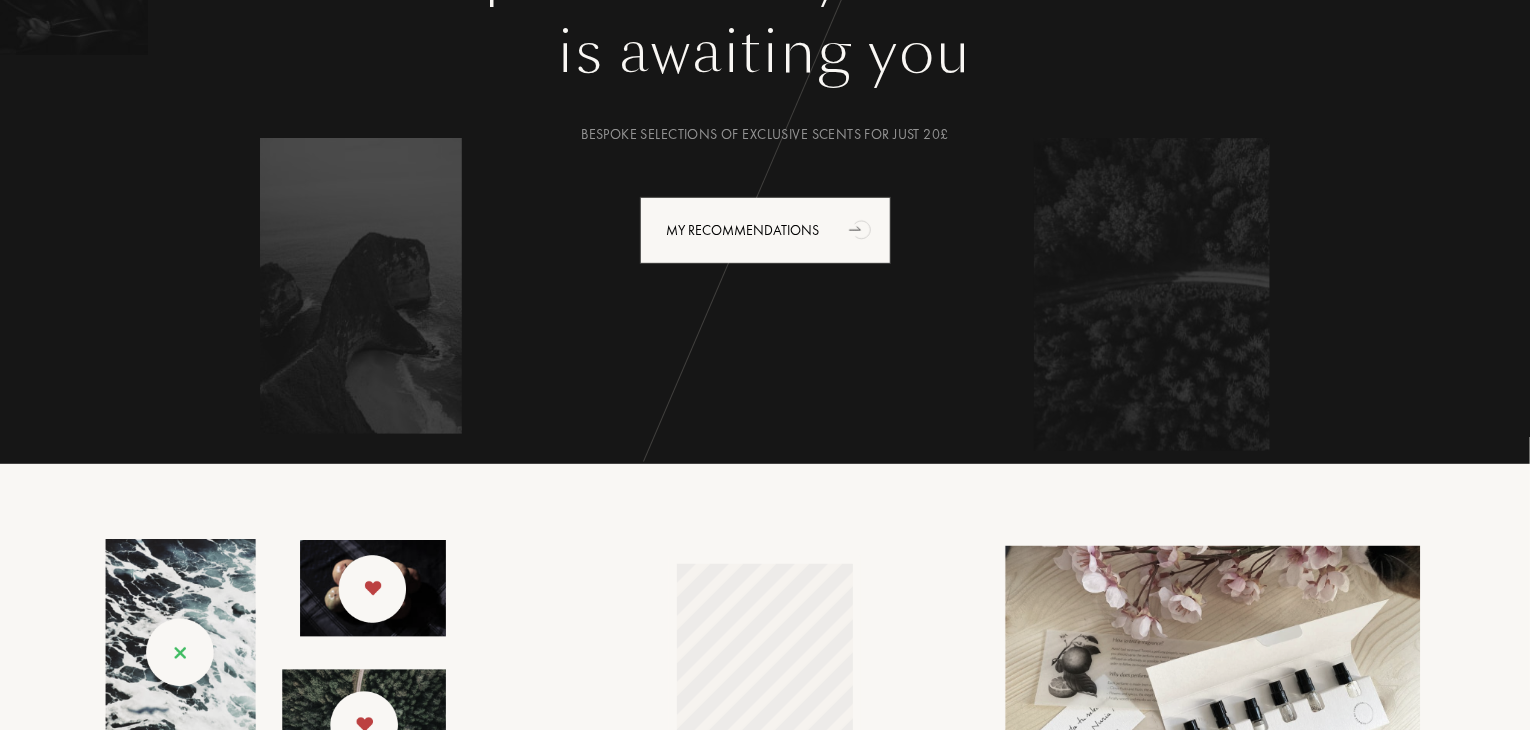 scroll, scrollTop: 0, scrollLeft: 0, axis: both 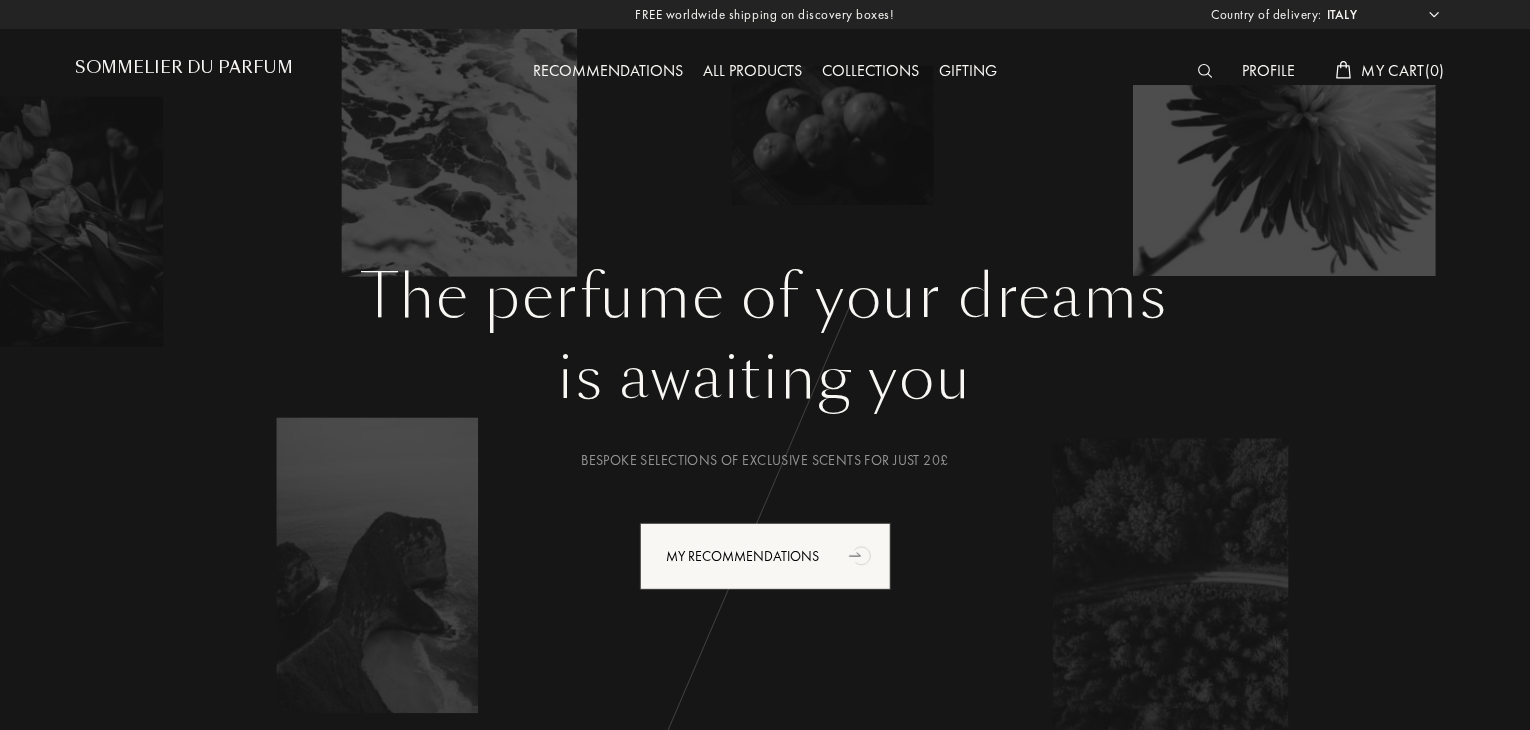 click on "Profile" at bounding box center (1269, 72) 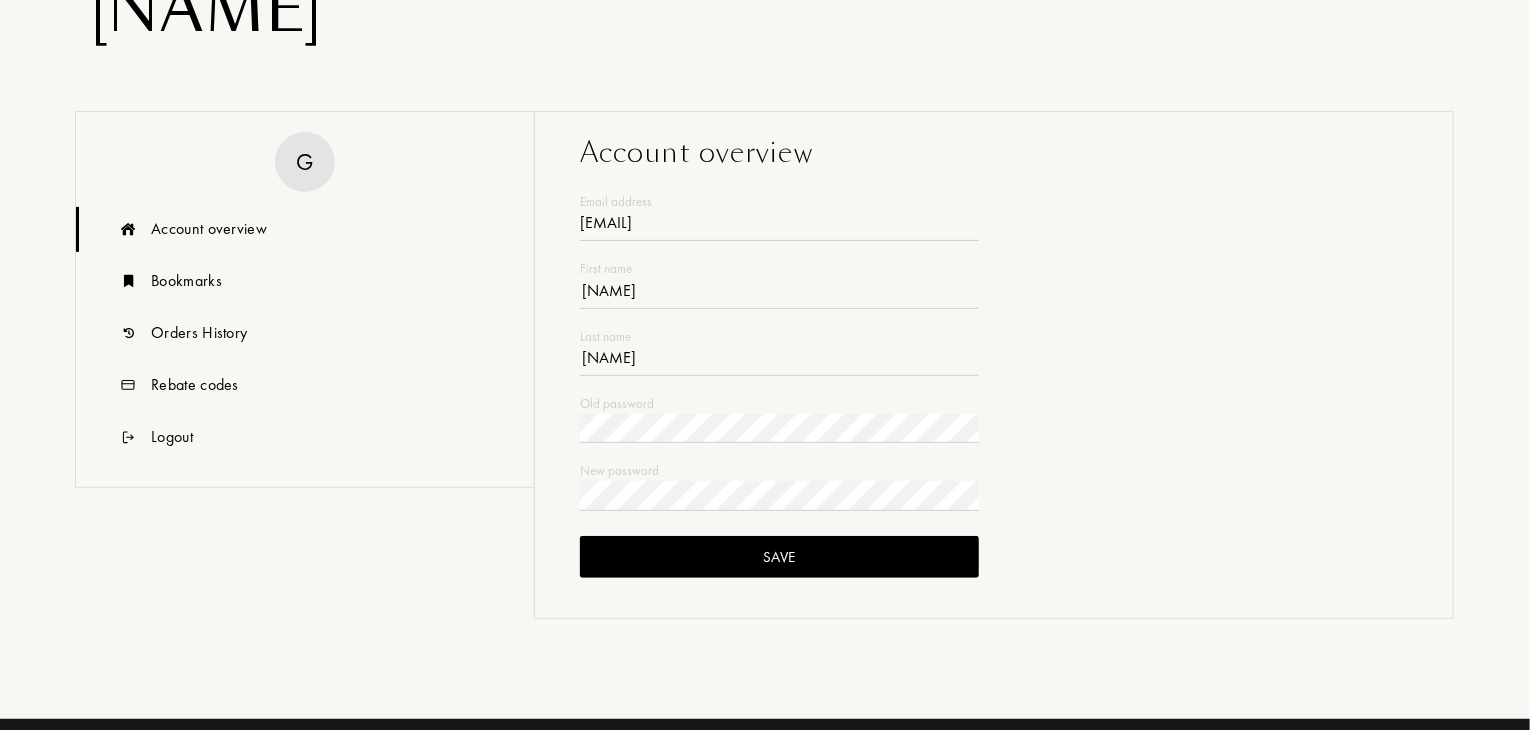scroll, scrollTop: 243, scrollLeft: 0, axis: vertical 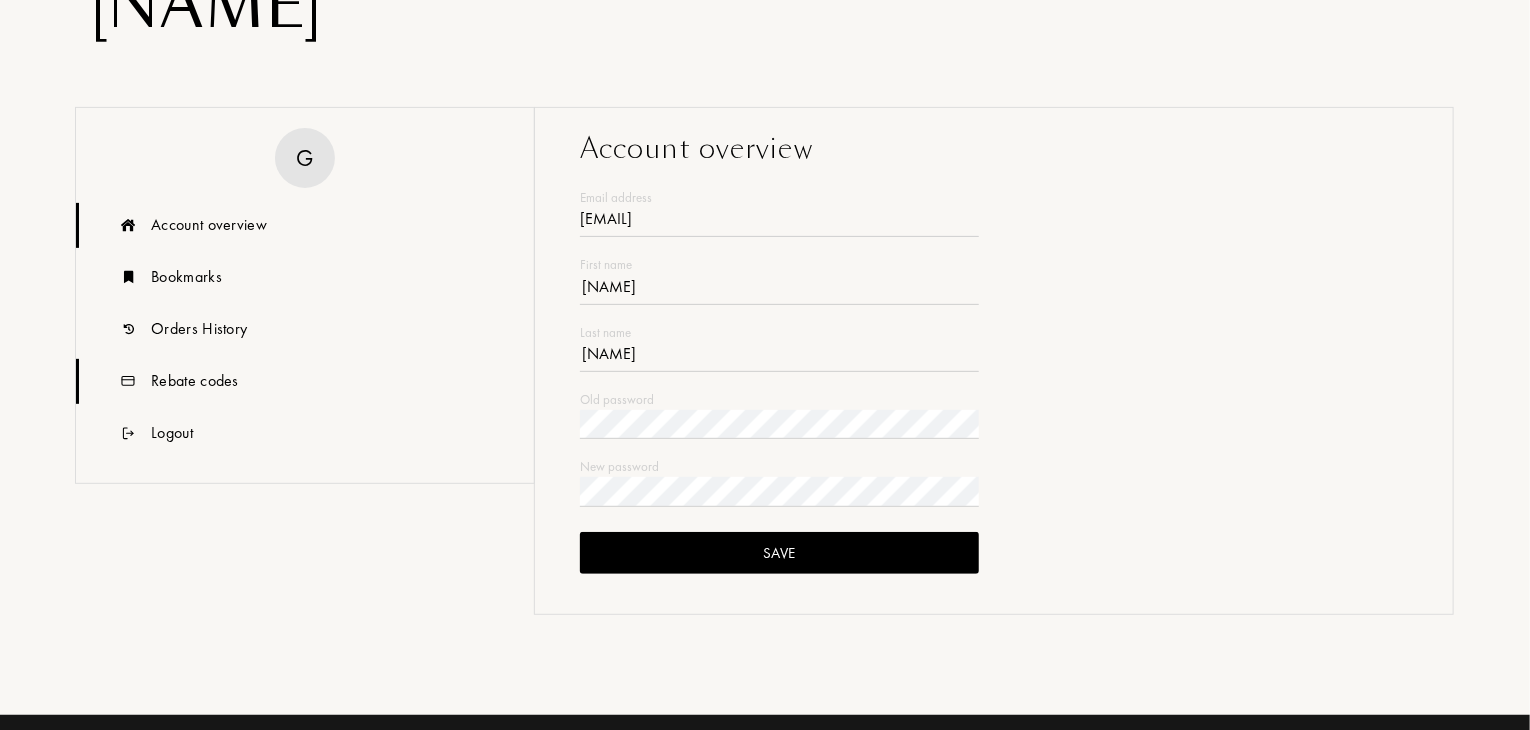click on "Rebate codes" at bounding box center (209, 225) 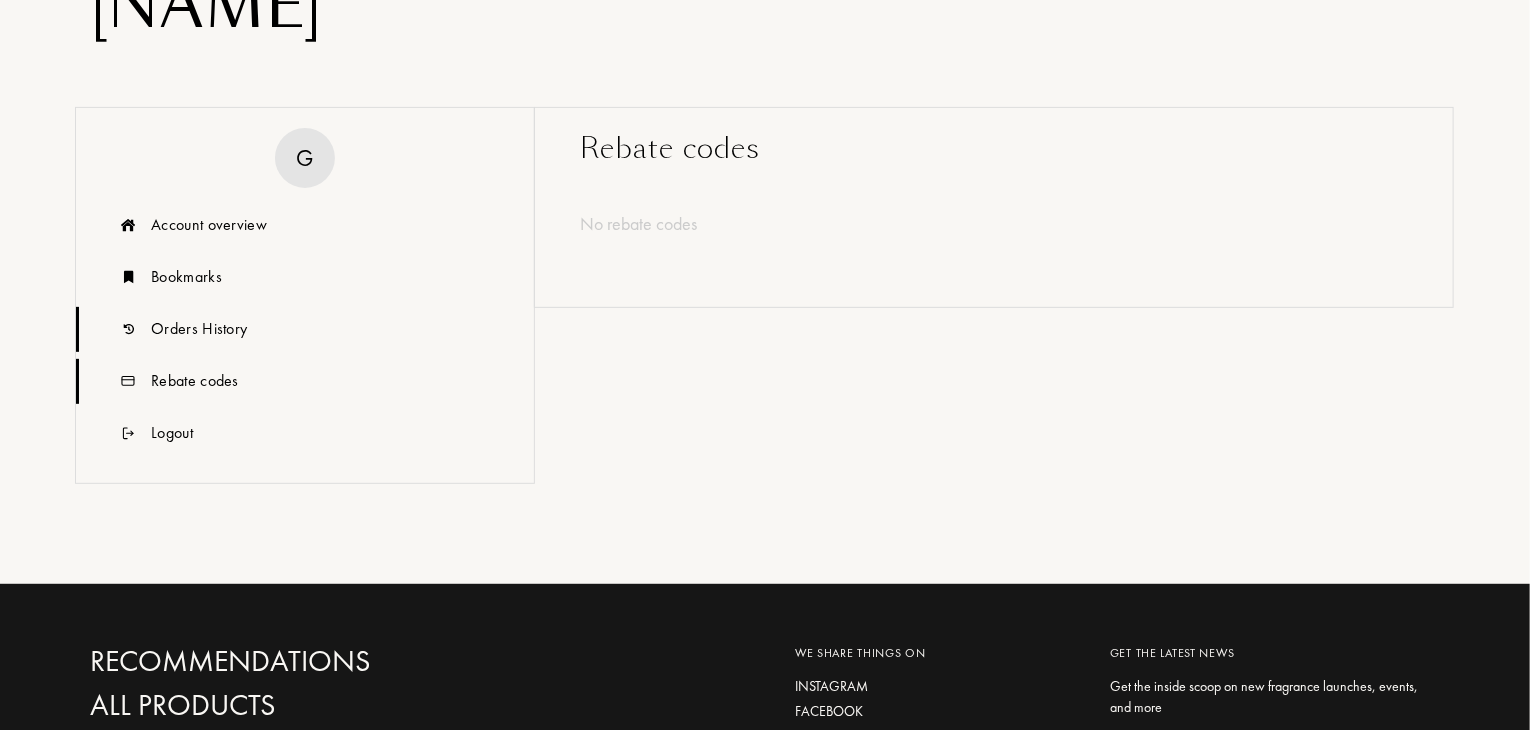 click on "Orders History" at bounding box center [305, 329] 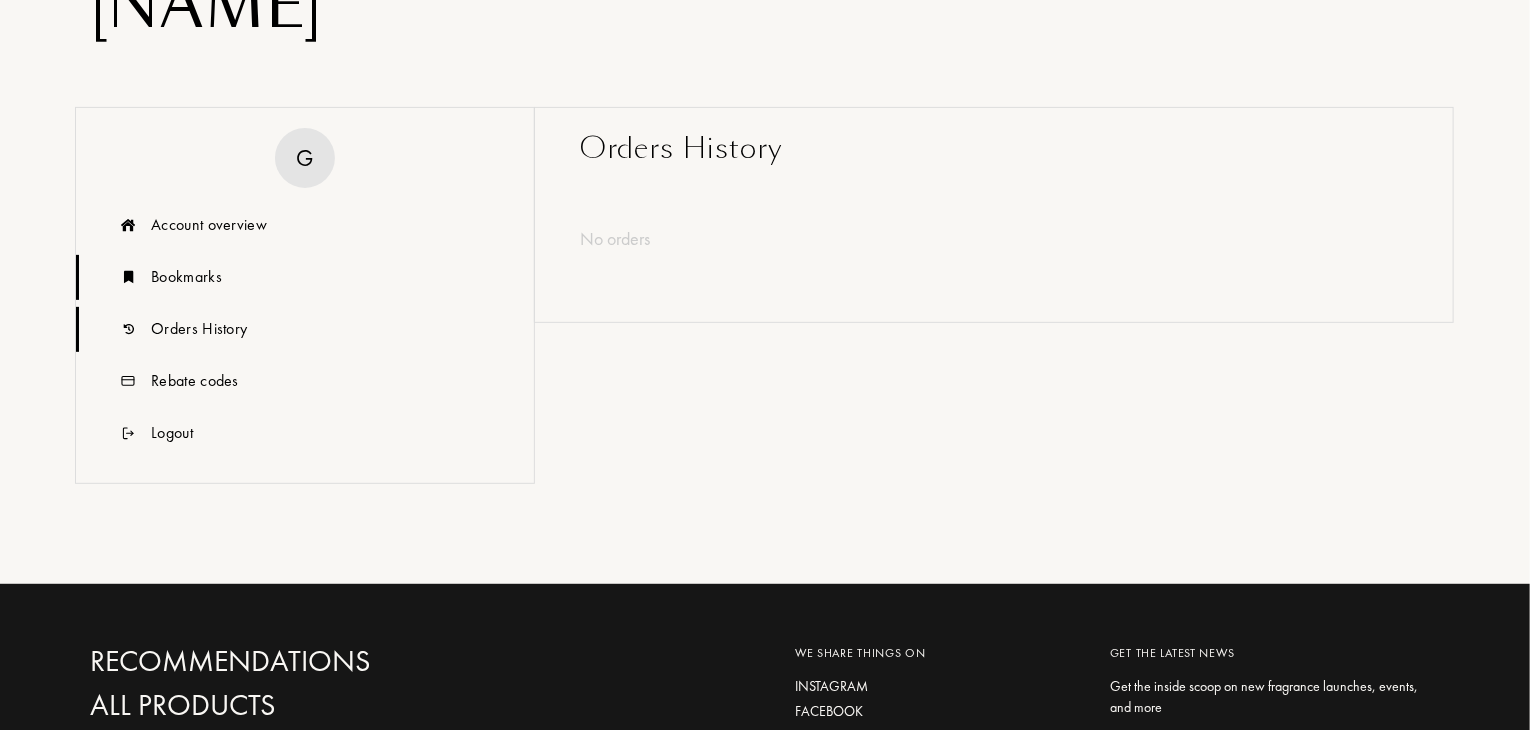click on "Bookmarks" at bounding box center (305, 277) 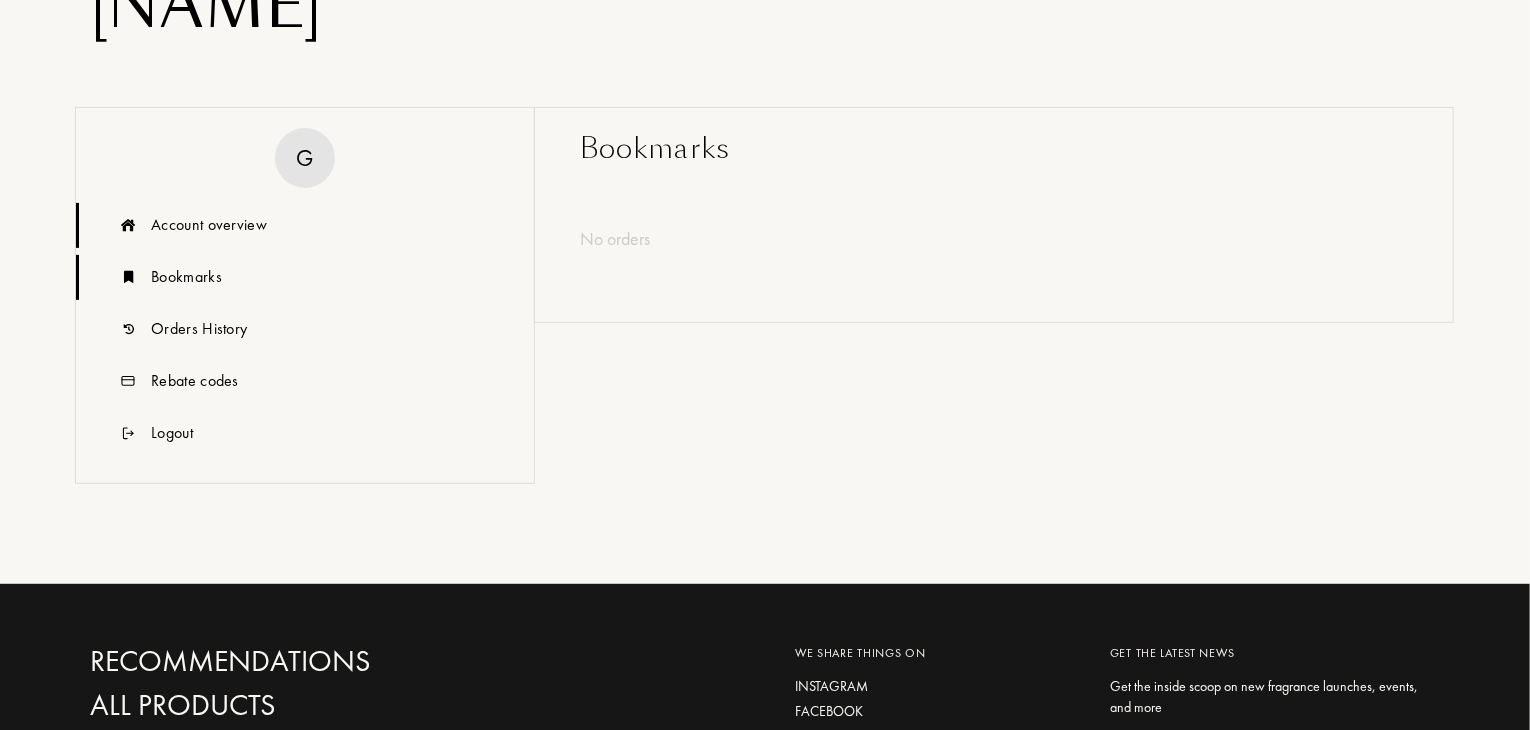 click on "Account overview" at bounding box center [209, 225] 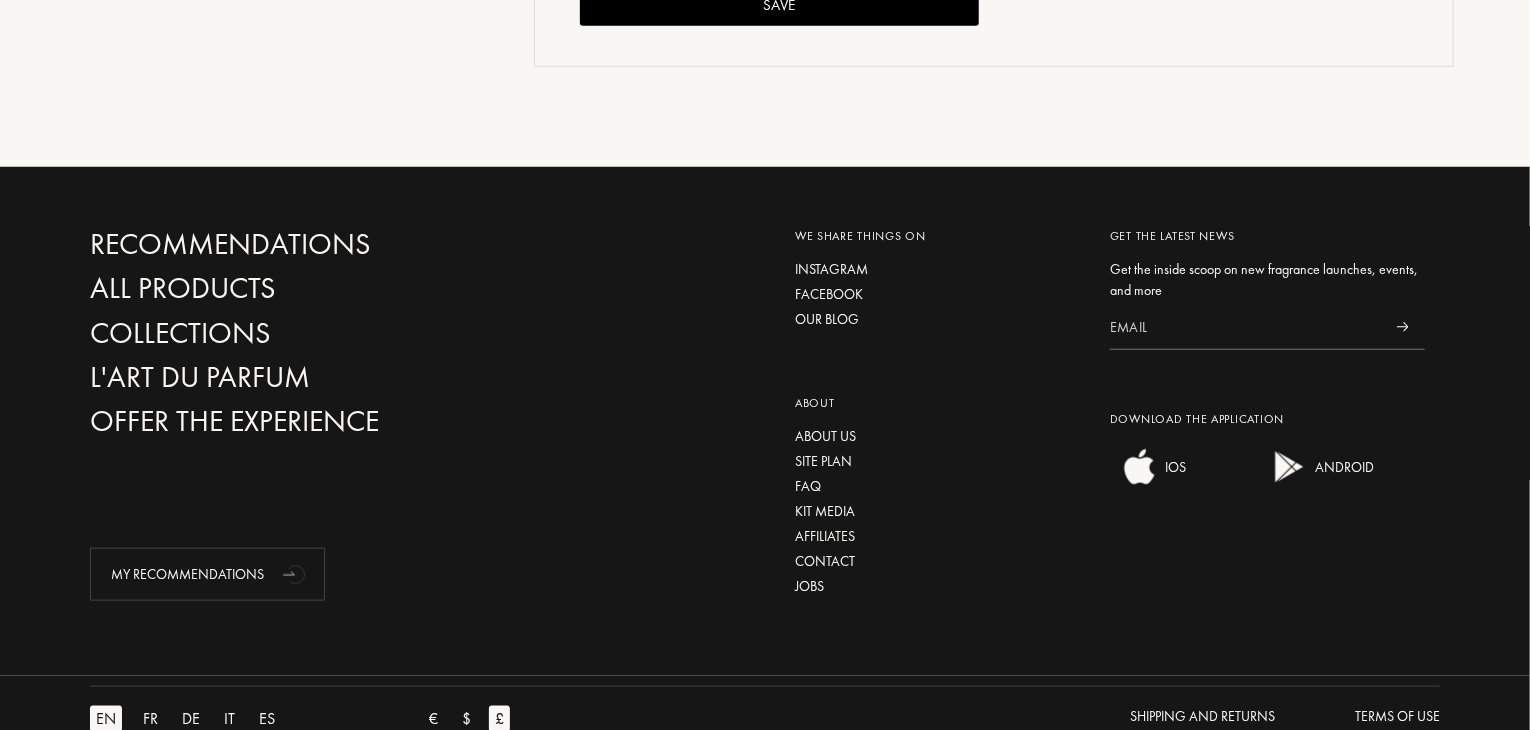 scroll, scrollTop: 842, scrollLeft: 0, axis: vertical 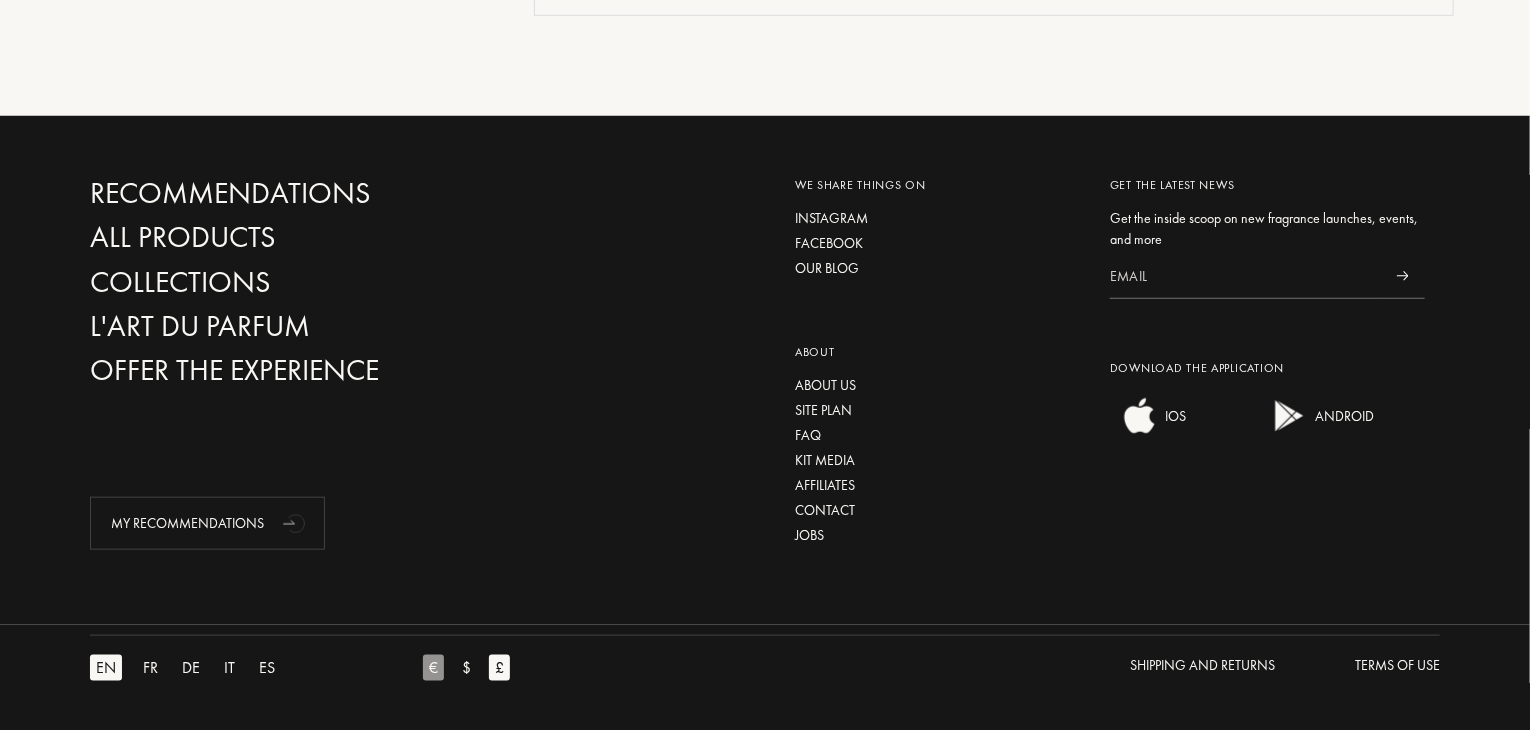 click on "€" at bounding box center [433, 668] 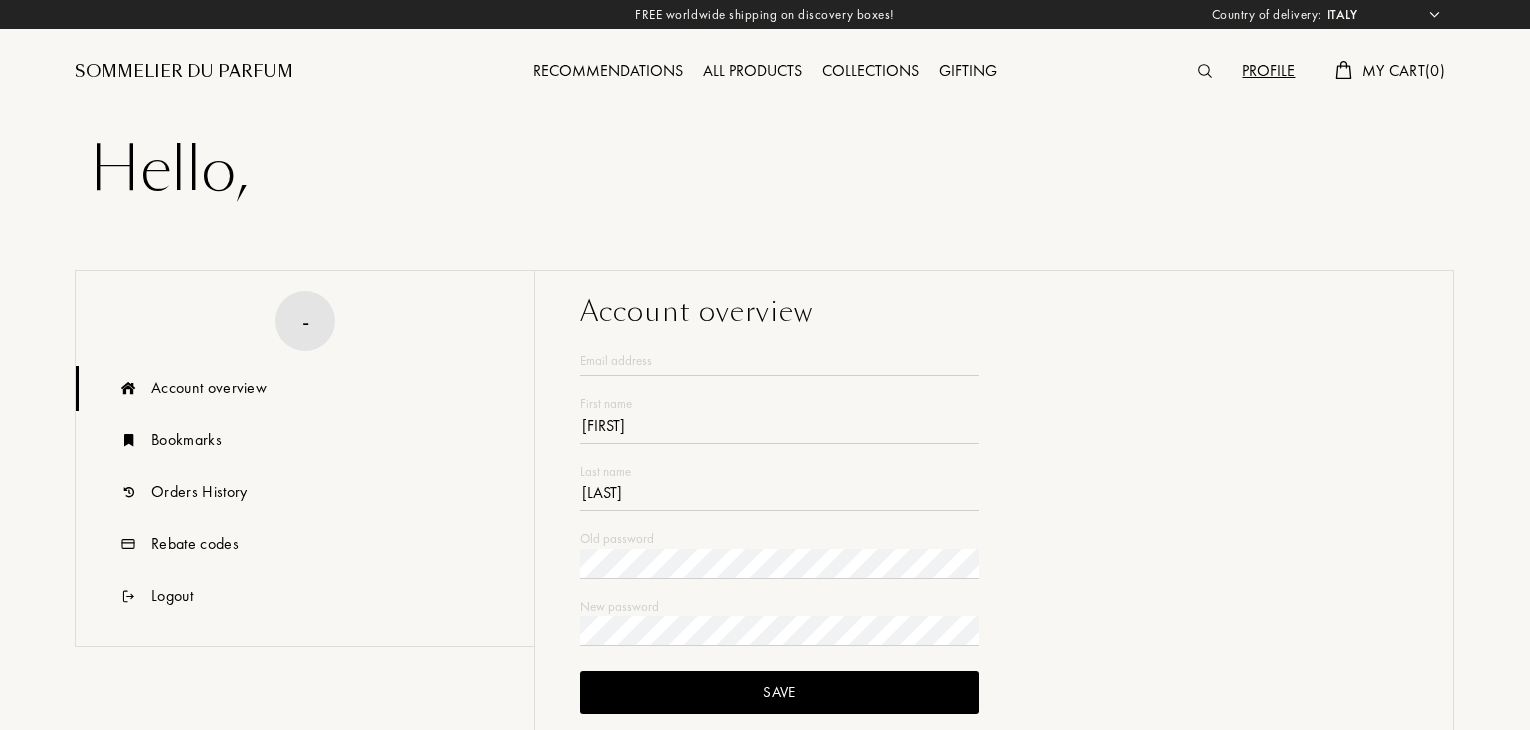 scroll, scrollTop: 0, scrollLeft: 0, axis: both 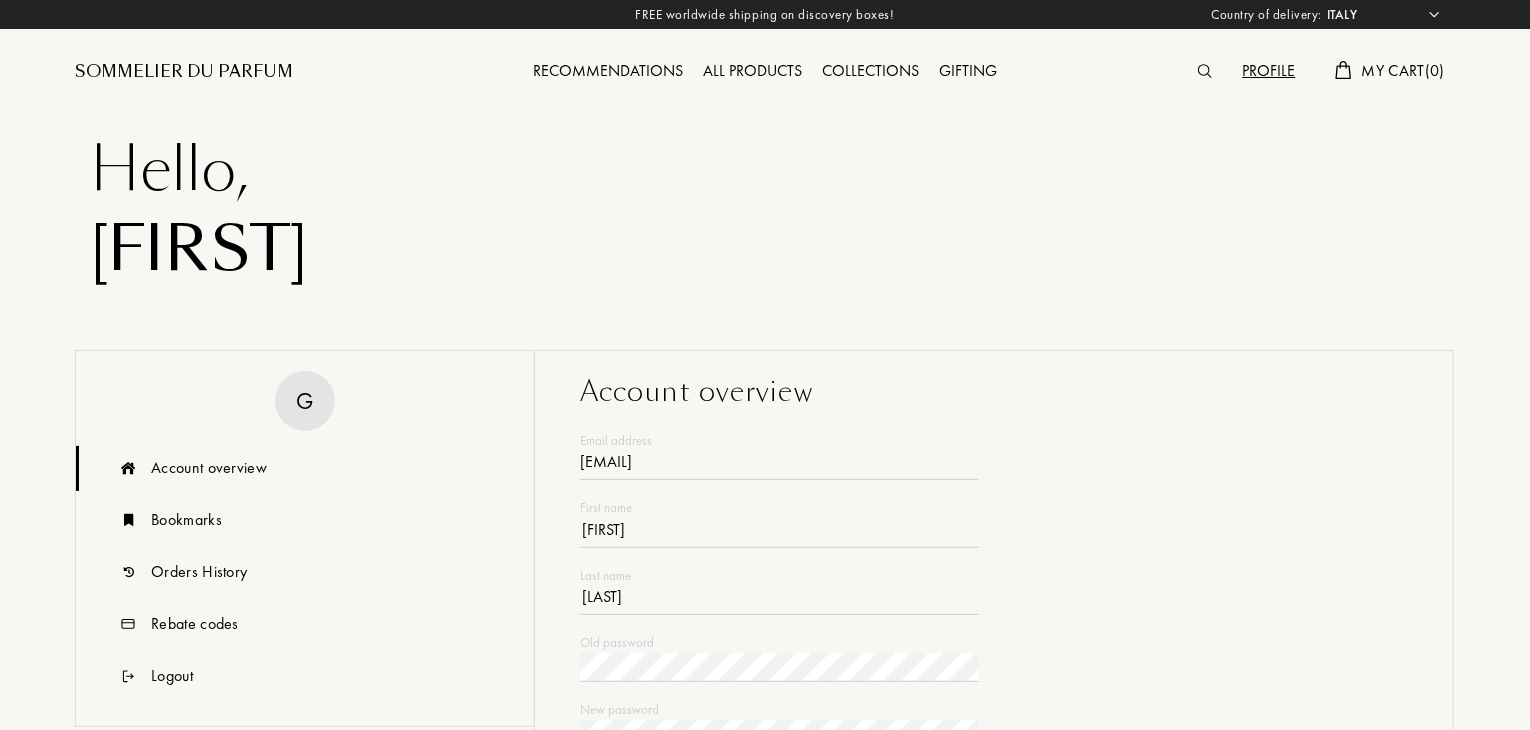 click on "Sommelier du Parfum" at bounding box center (184, 72) 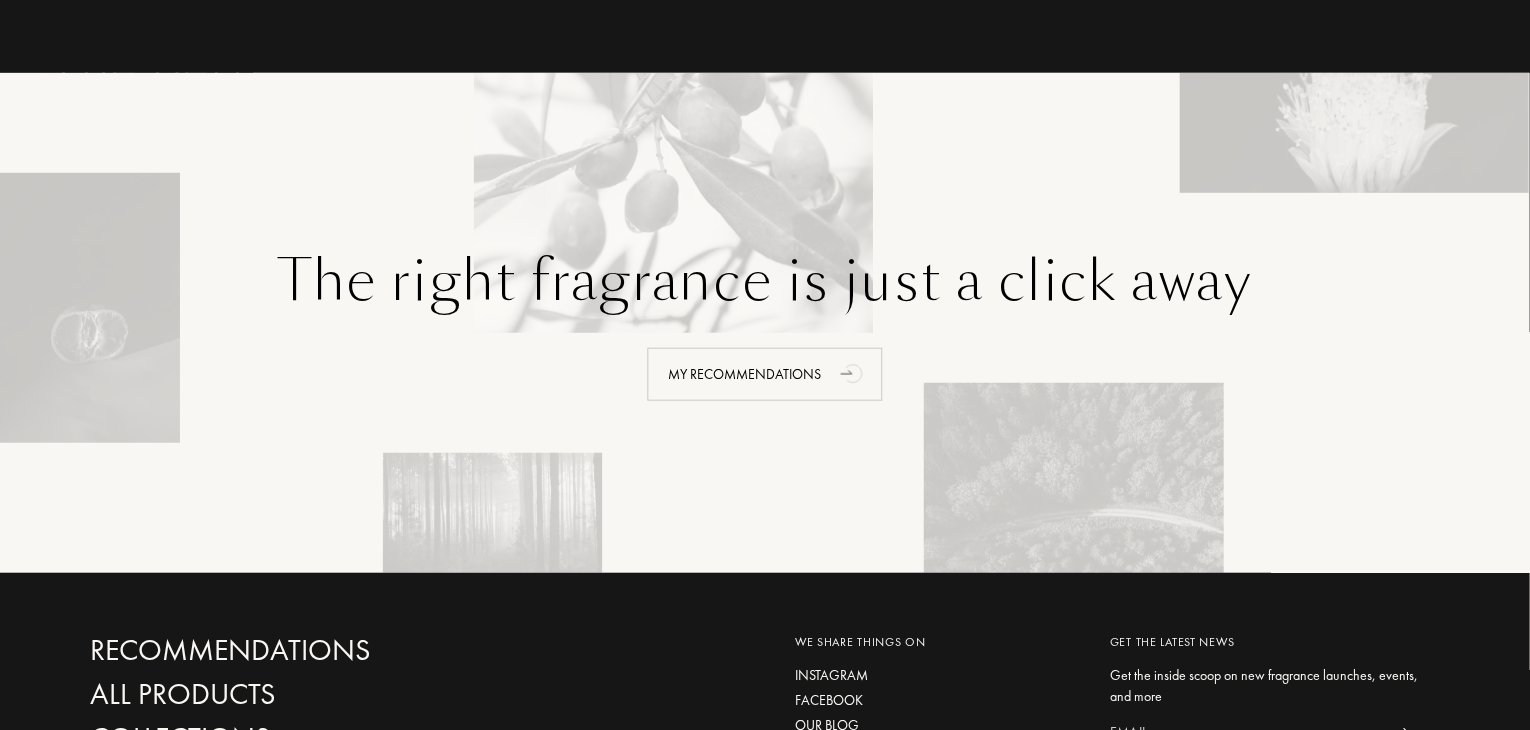 scroll, scrollTop: 4464, scrollLeft: 0, axis: vertical 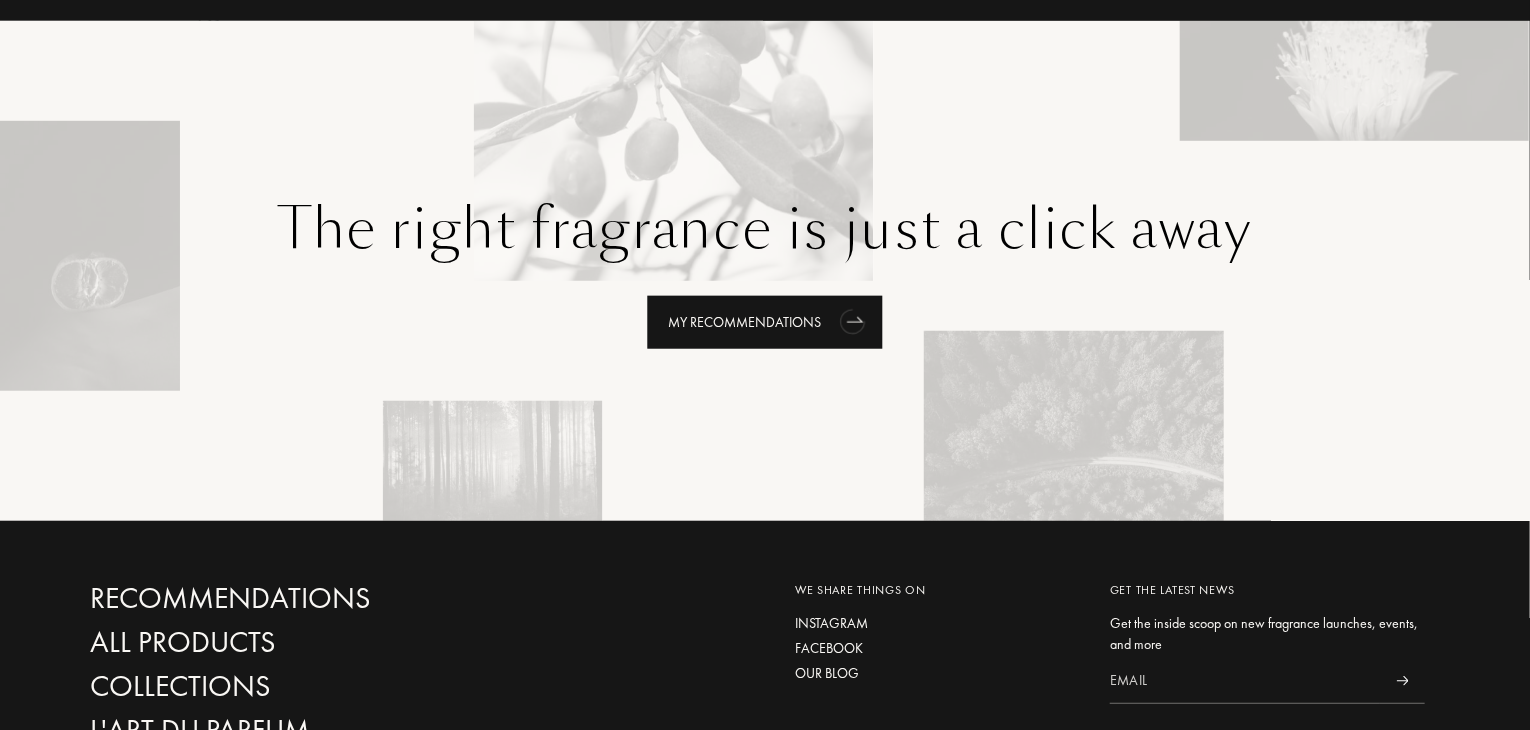 click on "My Recommendations" at bounding box center (765, 322) 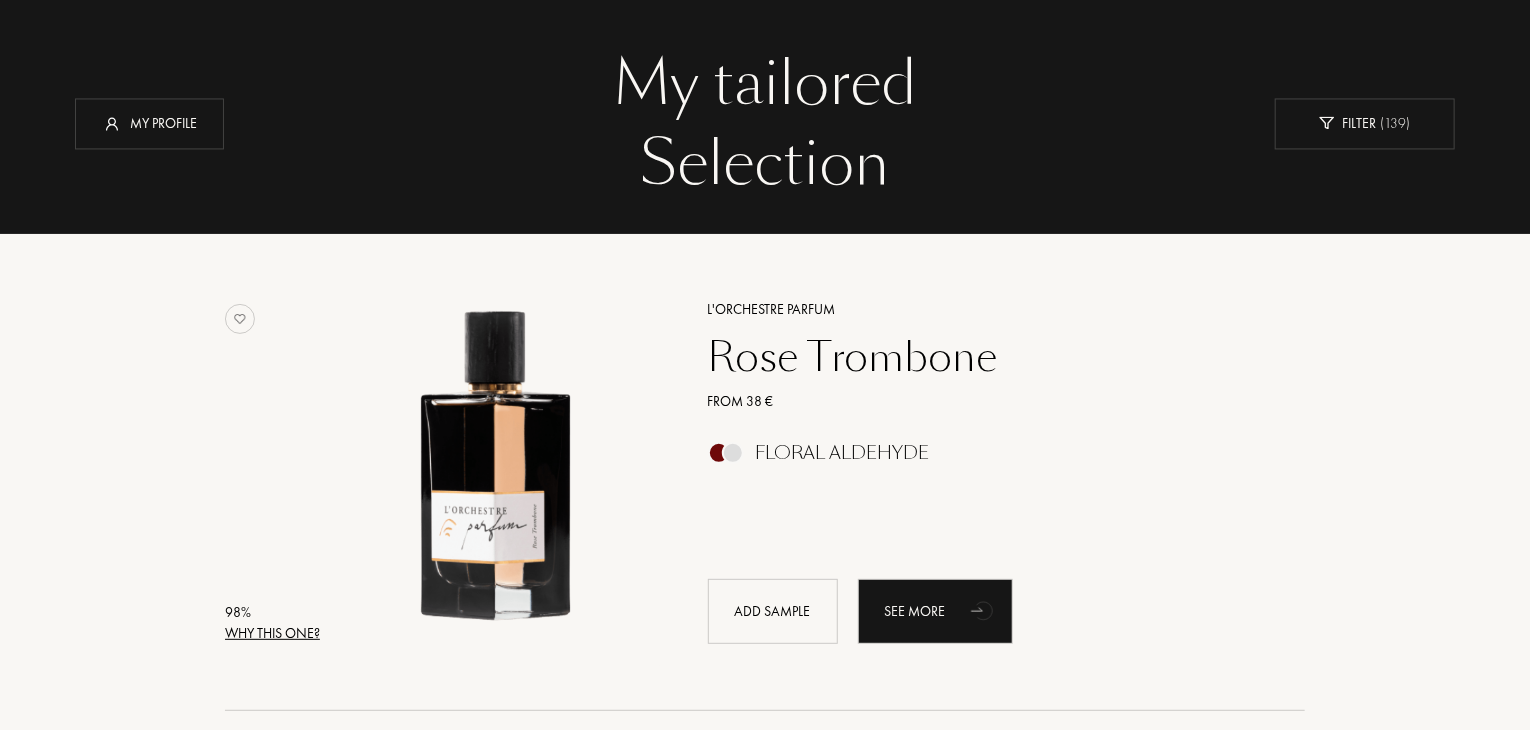 scroll, scrollTop: 0, scrollLeft: 0, axis: both 